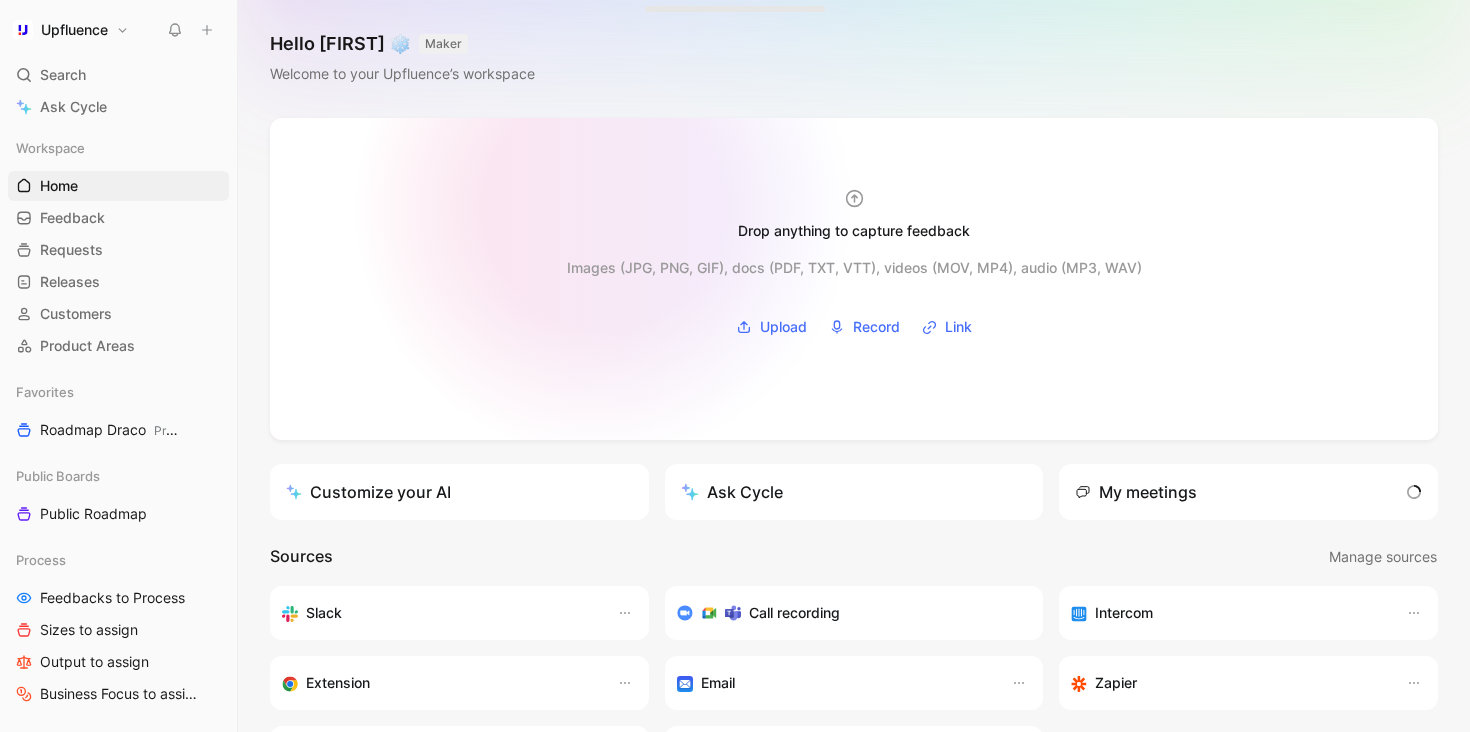 scroll, scrollTop: 0, scrollLeft: 0, axis: both 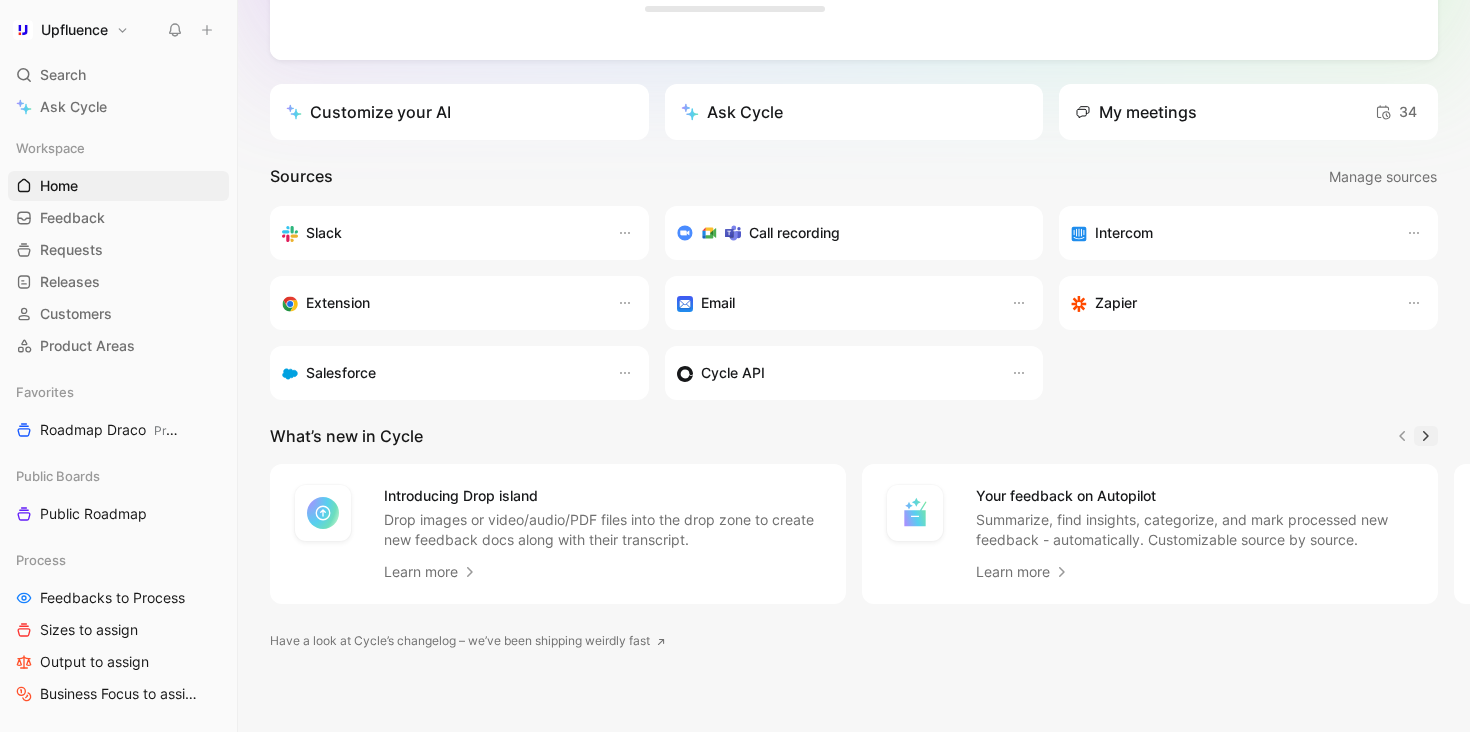 click 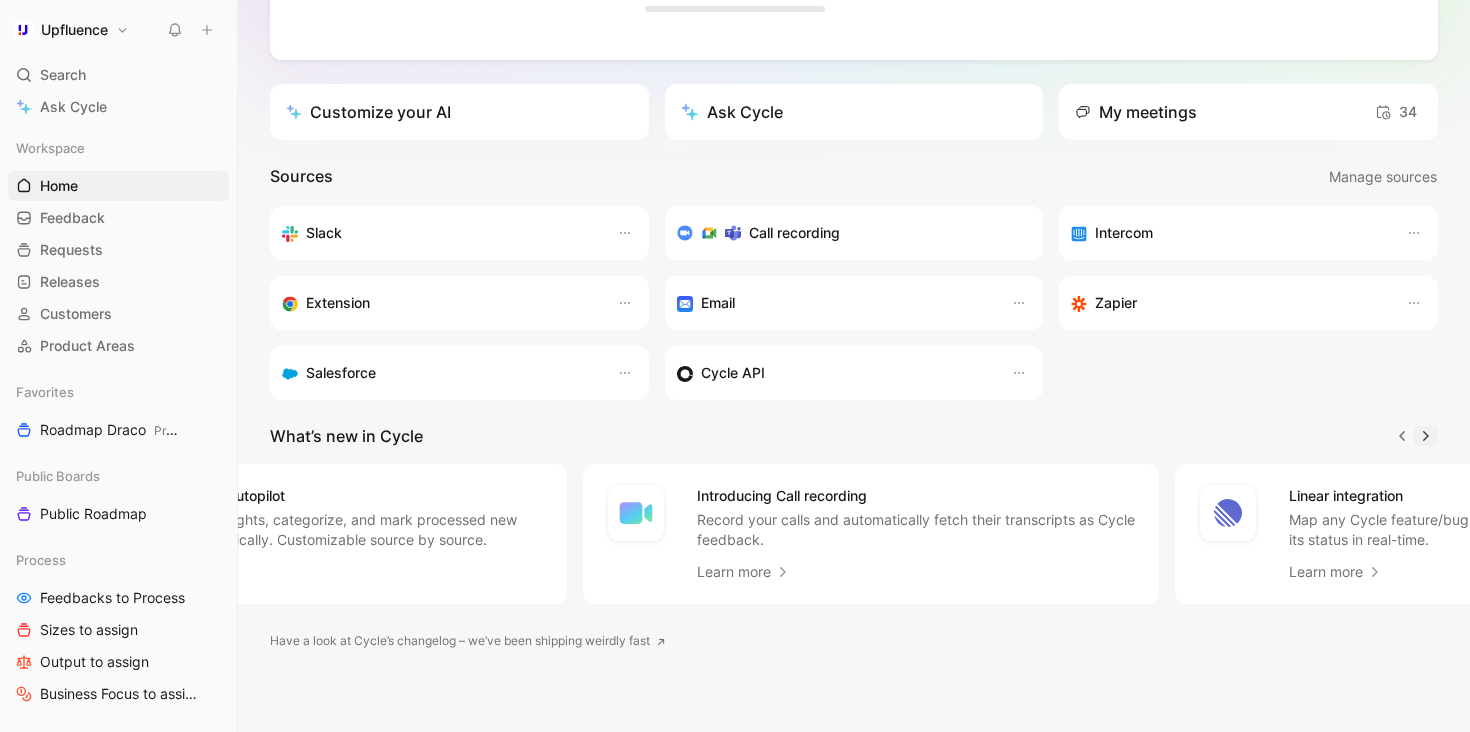 click 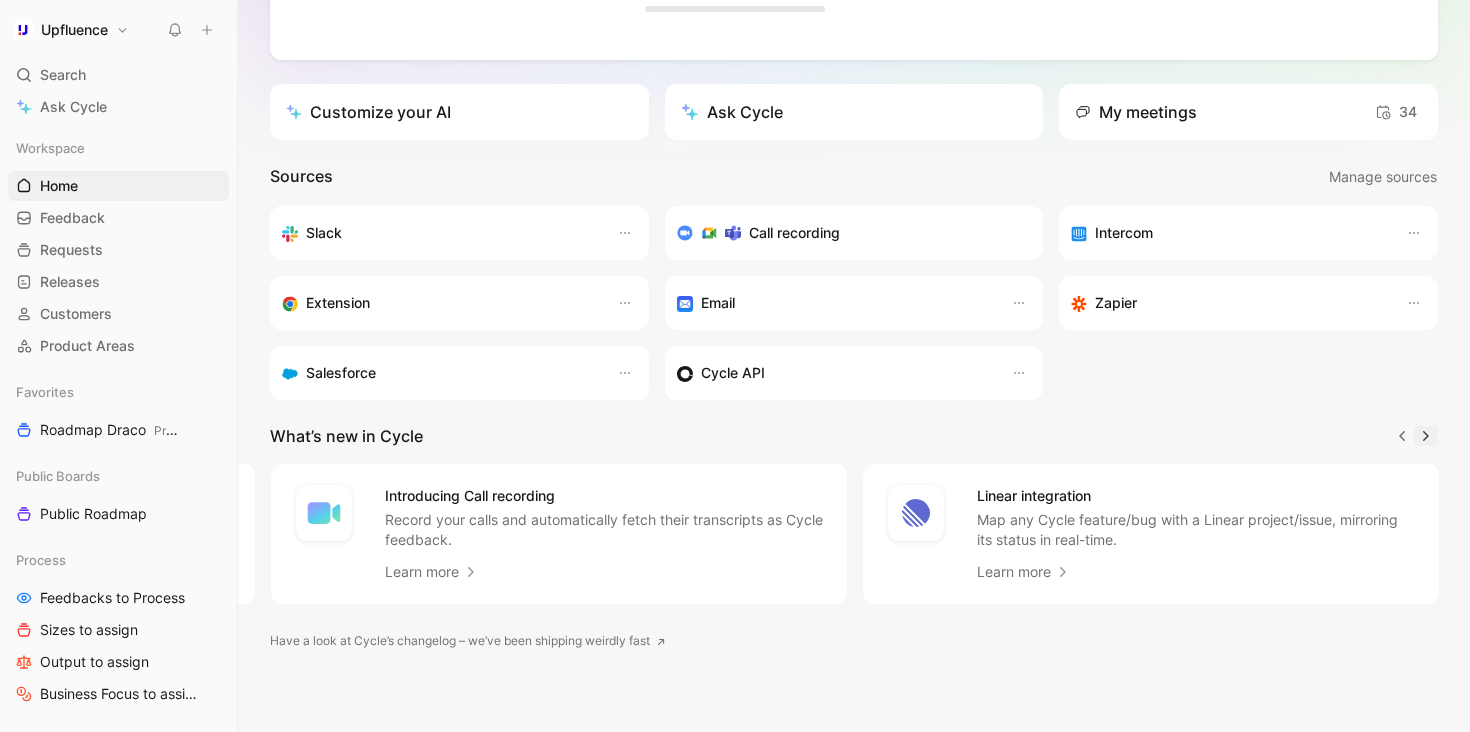 scroll, scrollTop: 0, scrollLeft: 1184, axis: horizontal 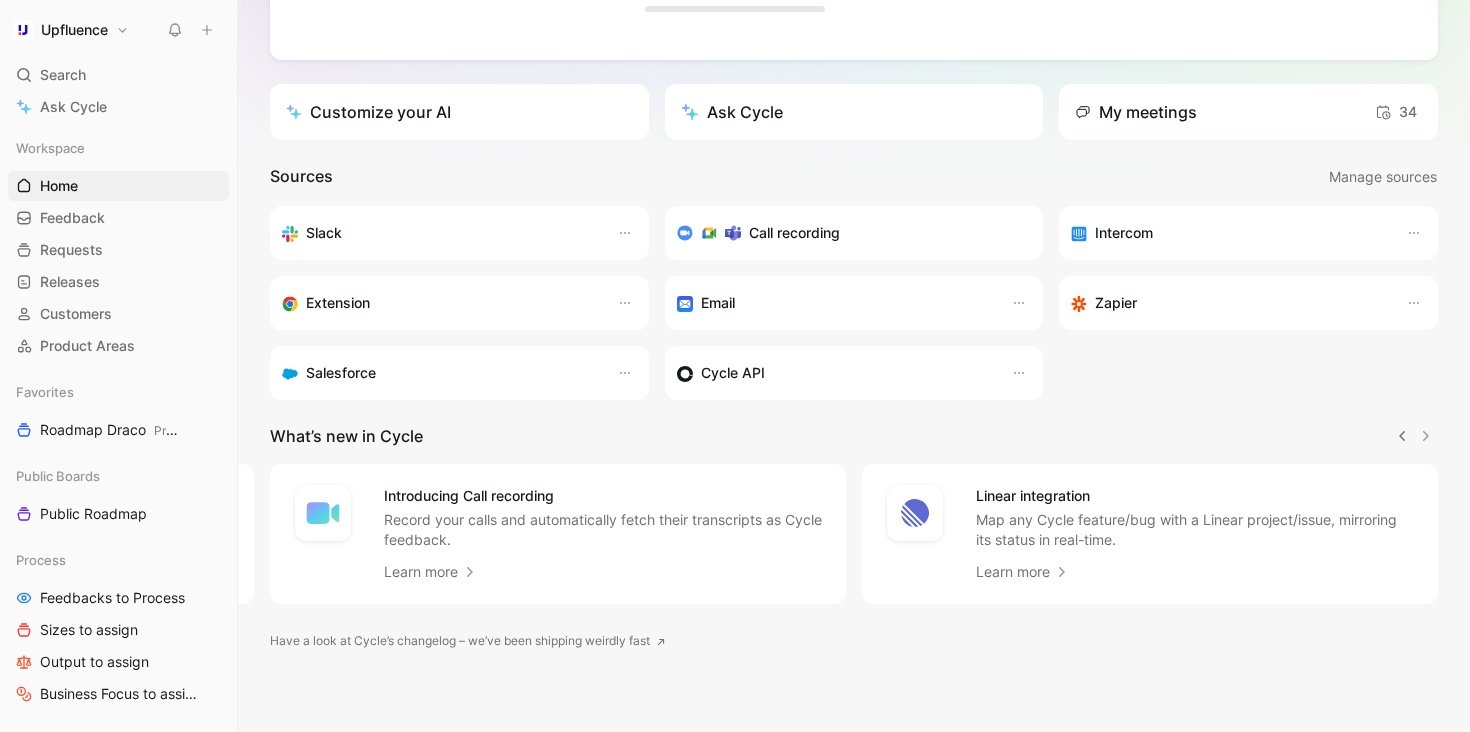 click at bounding box center [1414, 436] 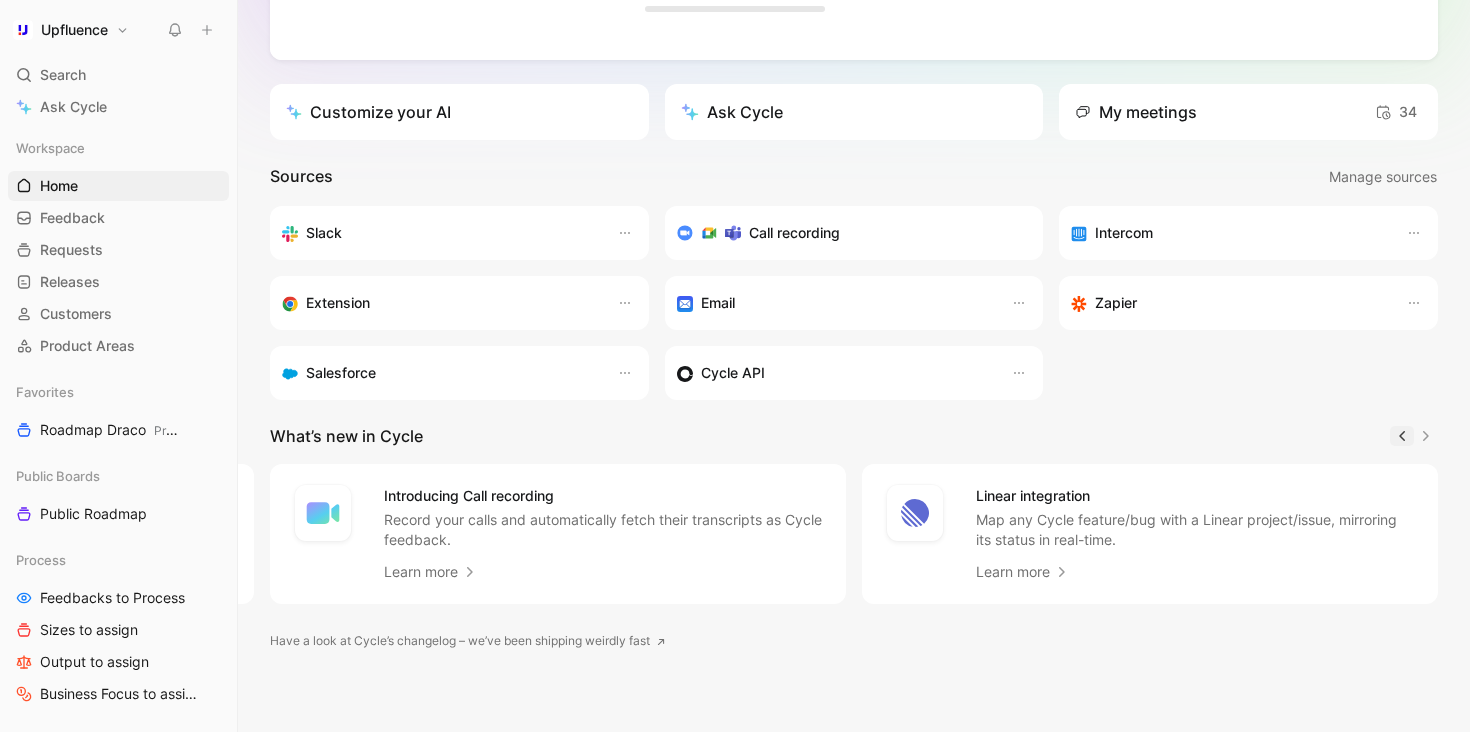 click 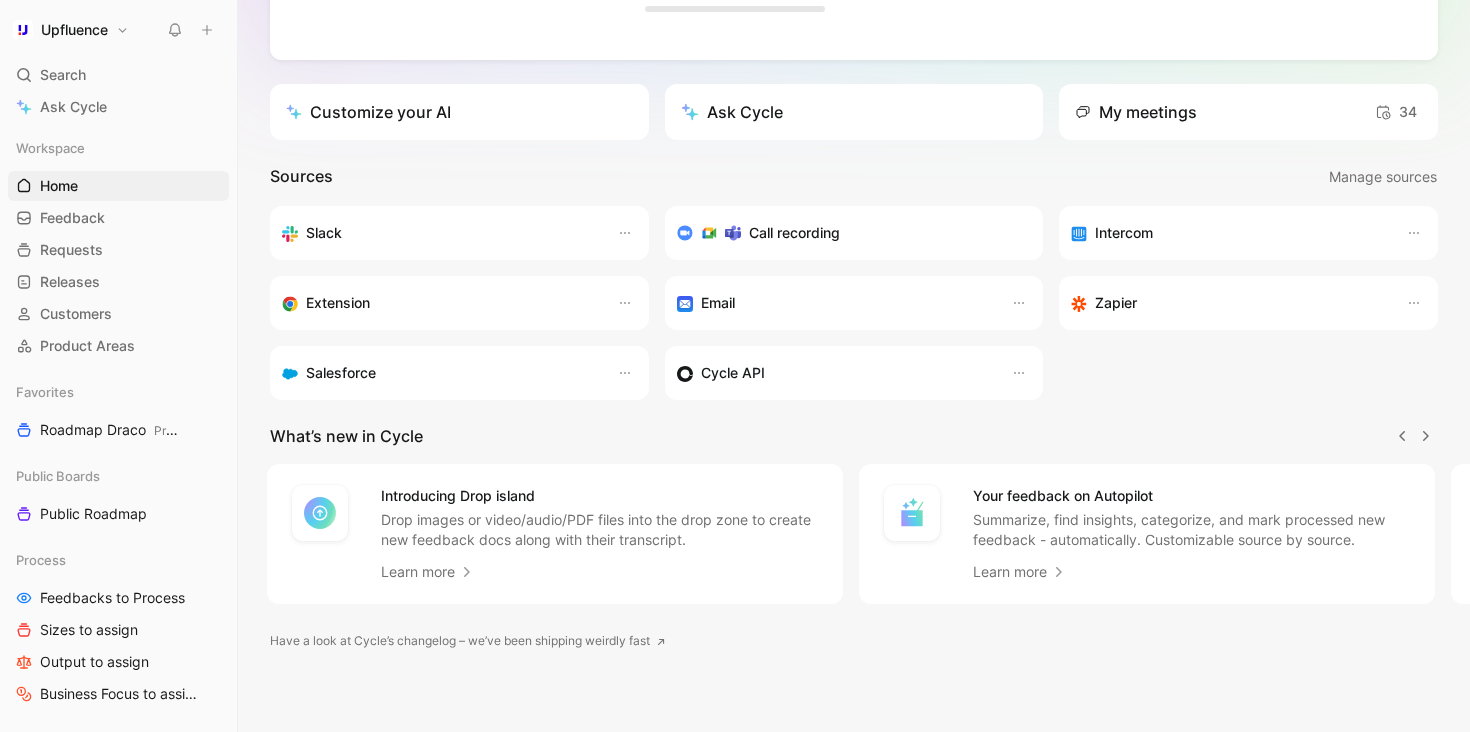 scroll, scrollTop: 0, scrollLeft: 0, axis: both 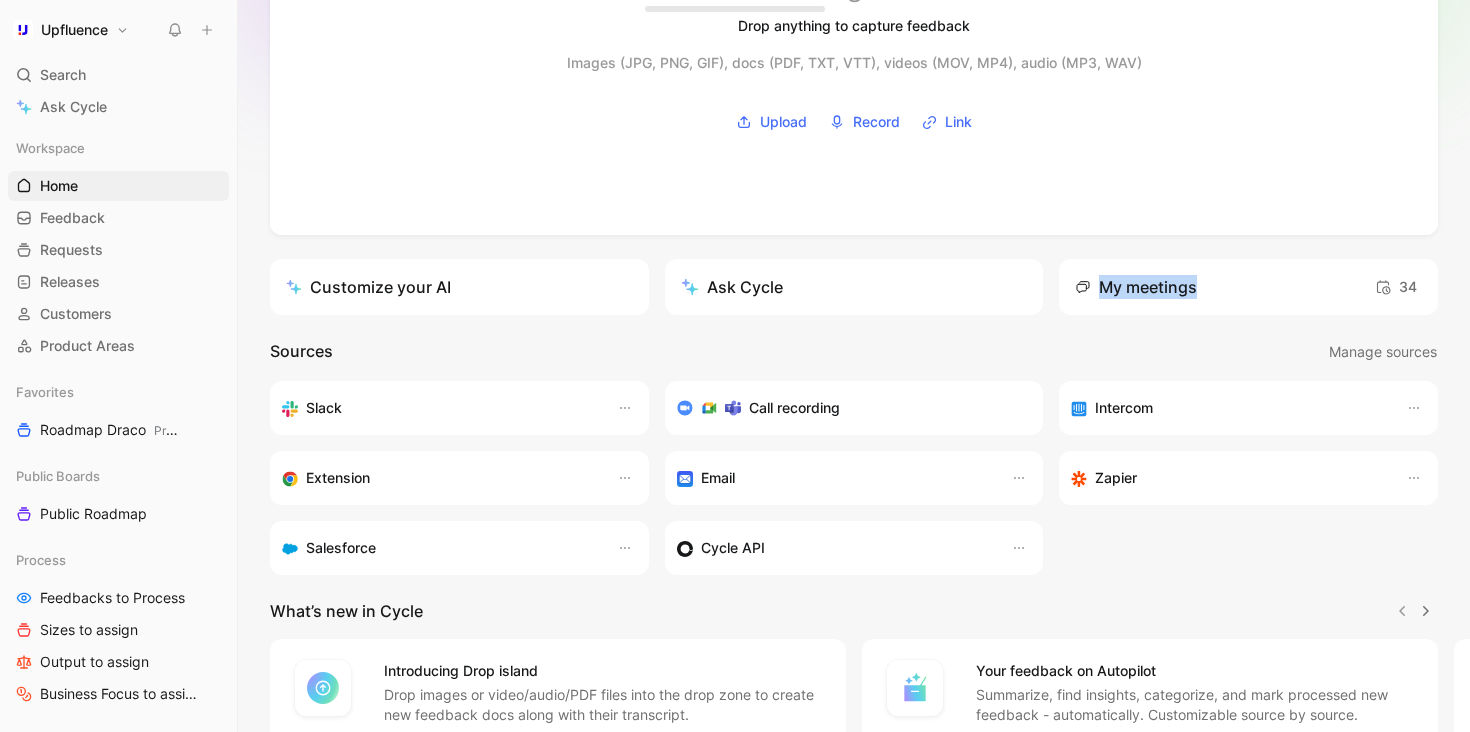 drag, startPoint x: 1091, startPoint y: 291, endPoint x: 1282, endPoint y: 288, distance: 191.02356 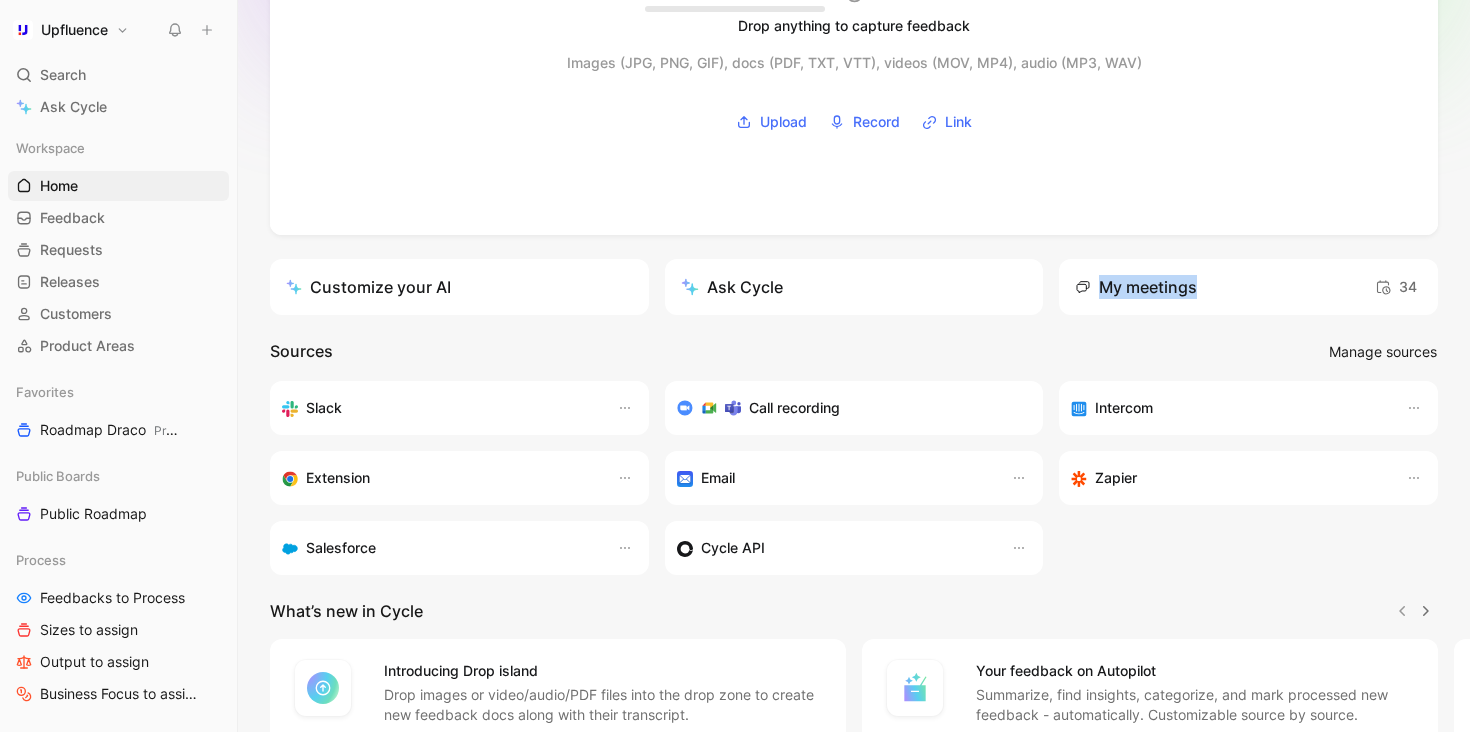 click on "Manage sources" at bounding box center (1383, 352) 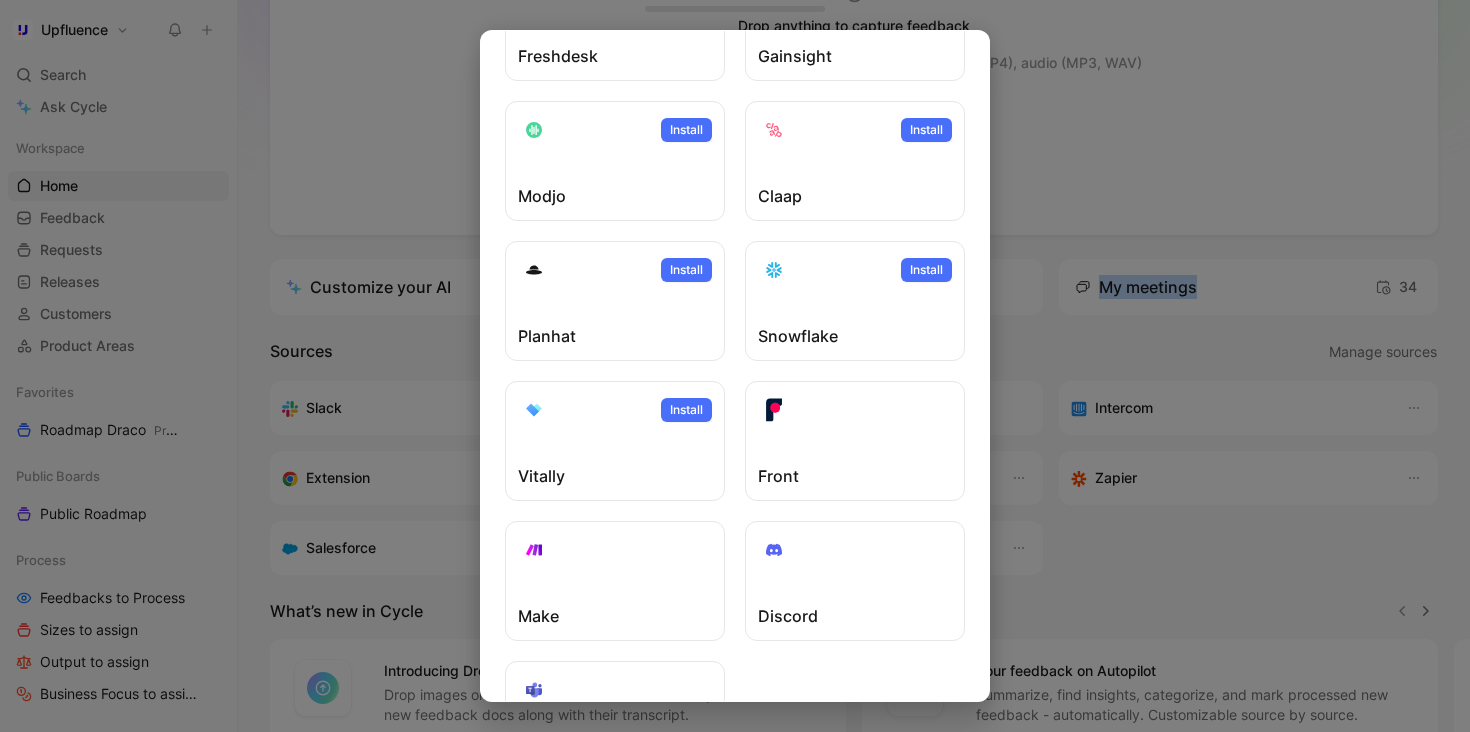 scroll, scrollTop: 184, scrollLeft: 0, axis: vertical 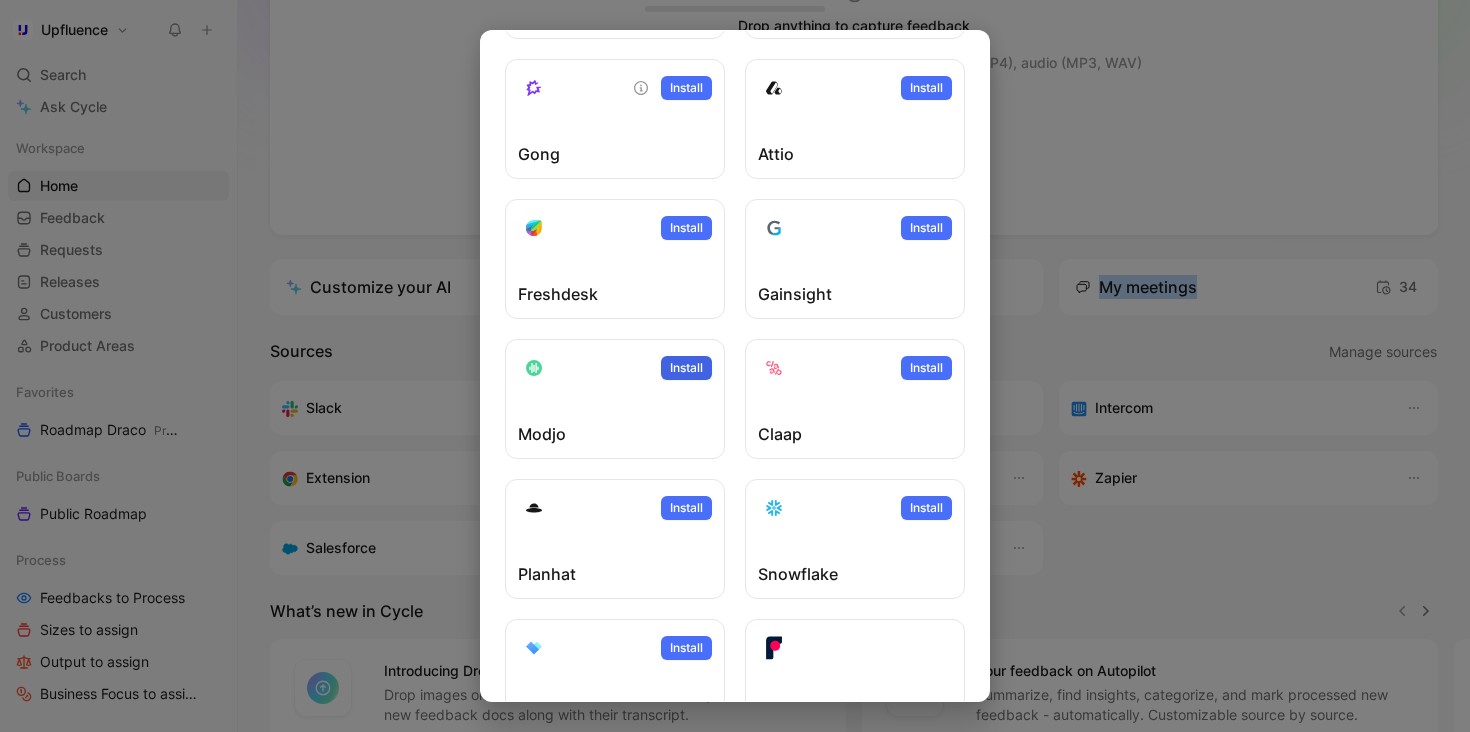 click on "Install" at bounding box center (686, 368) 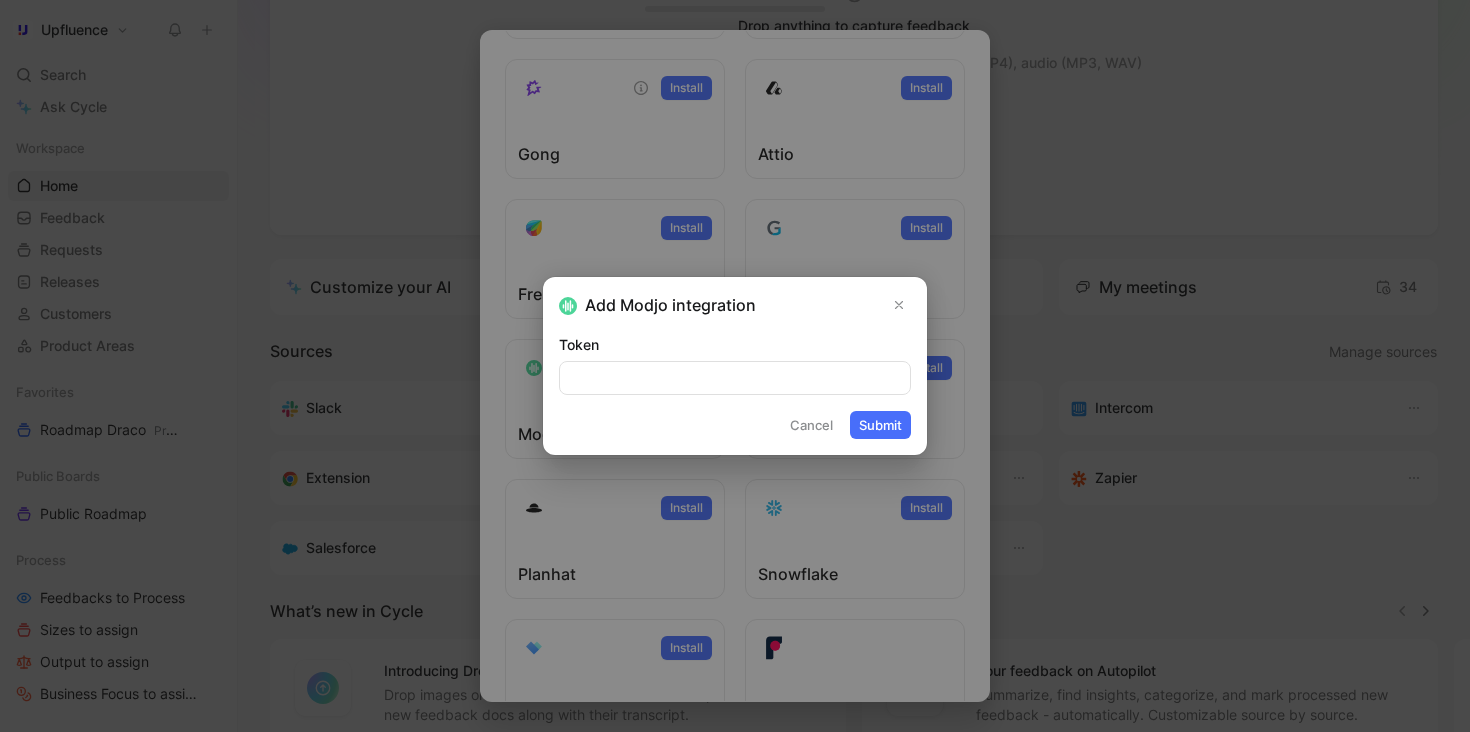 click on "Cancel" at bounding box center (811, 425) 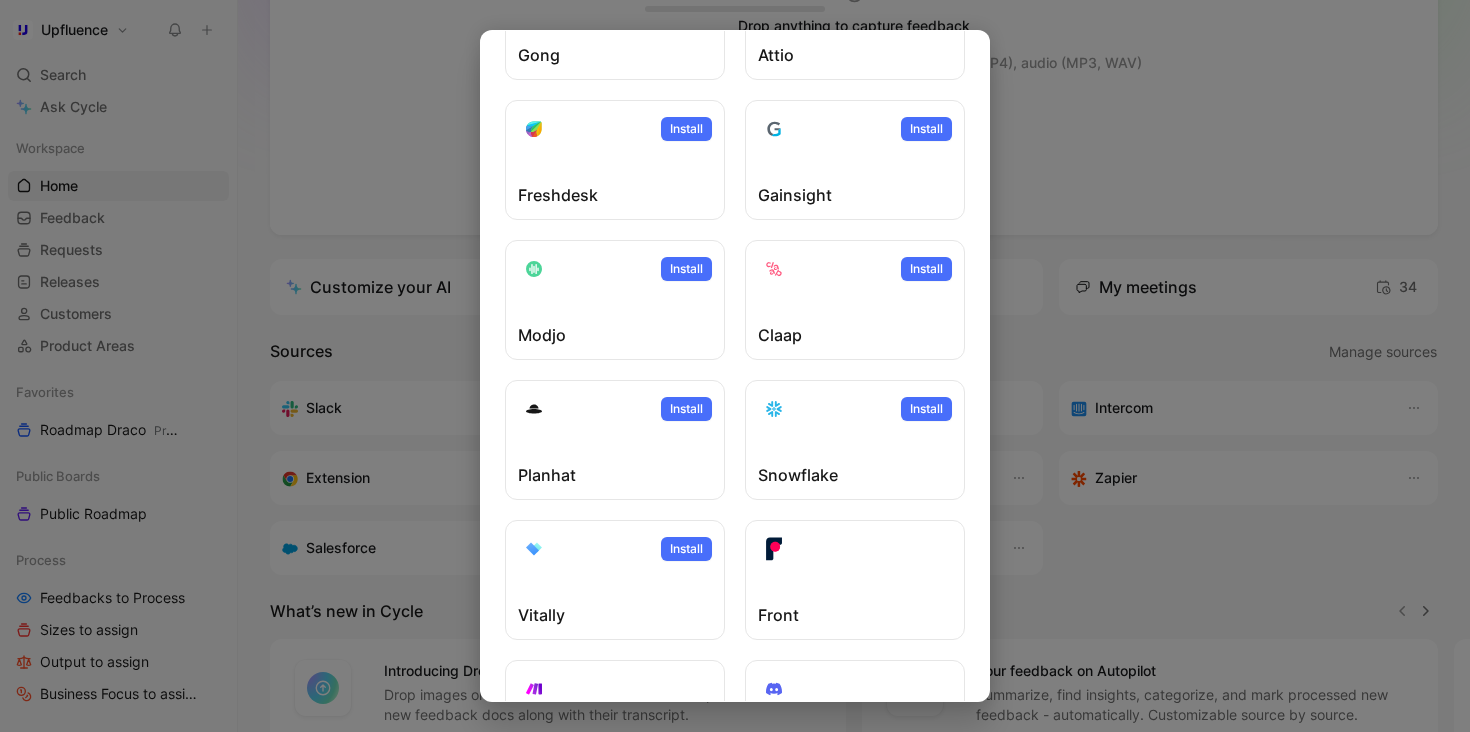 scroll, scrollTop: 0, scrollLeft: 0, axis: both 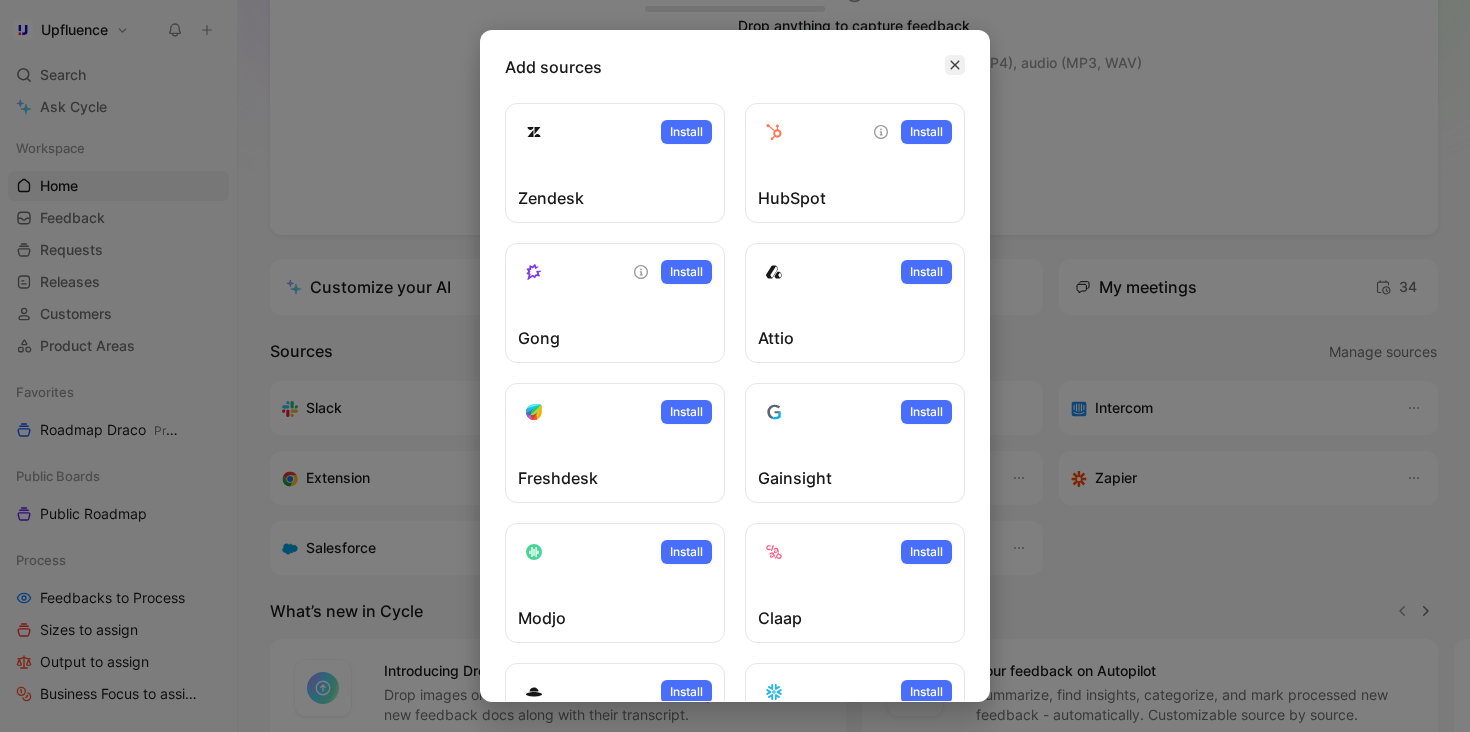click 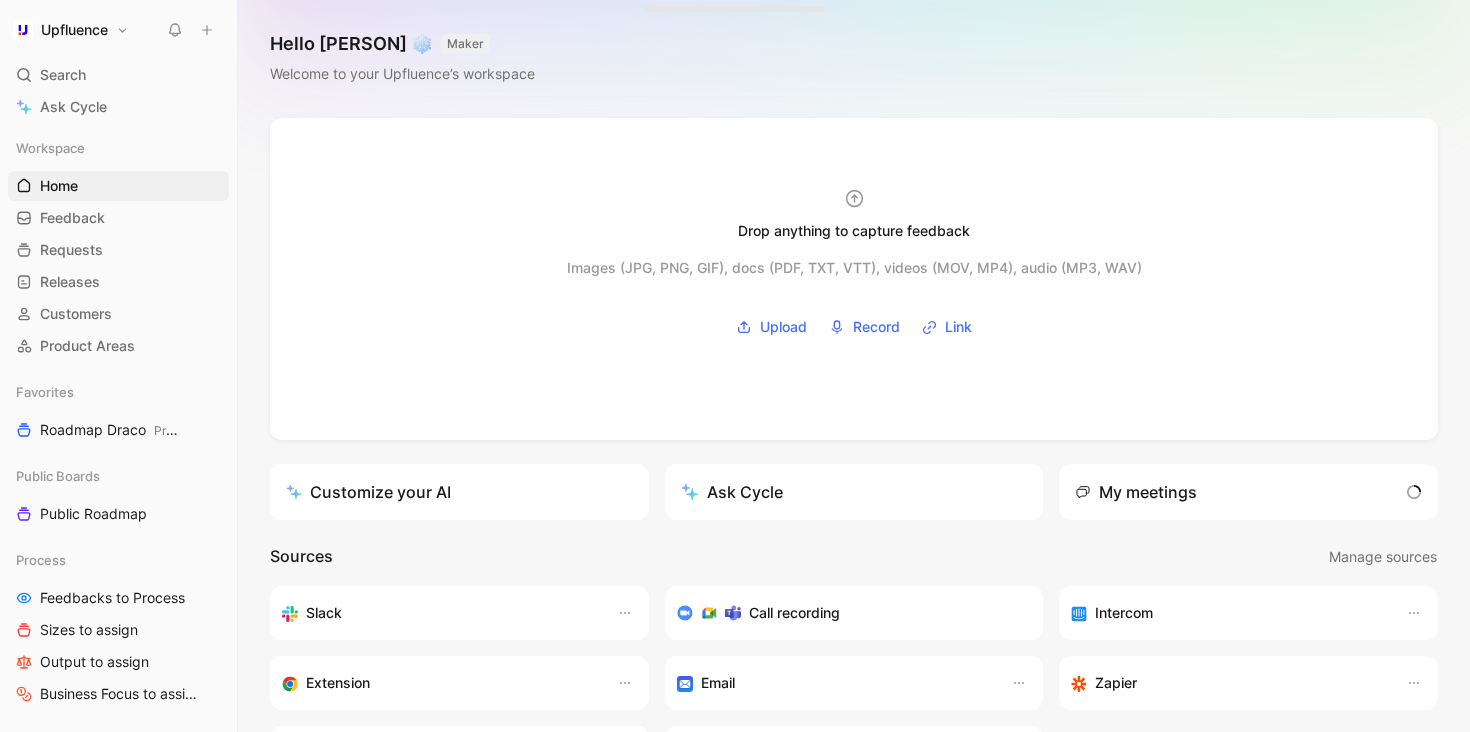 scroll, scrollTop: 0, scrollLeft: 0, axis: both 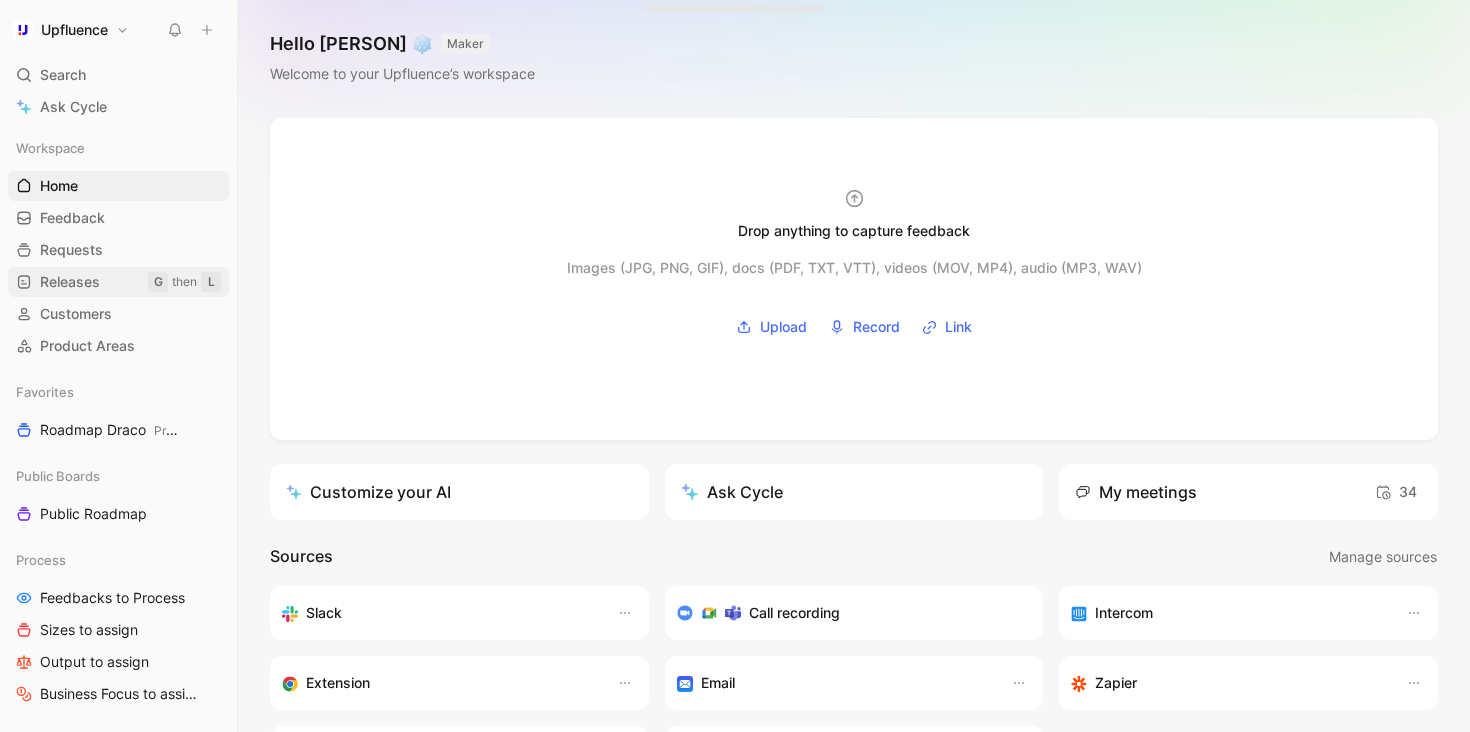 click on "Releases" at bounding box center [70, 282] 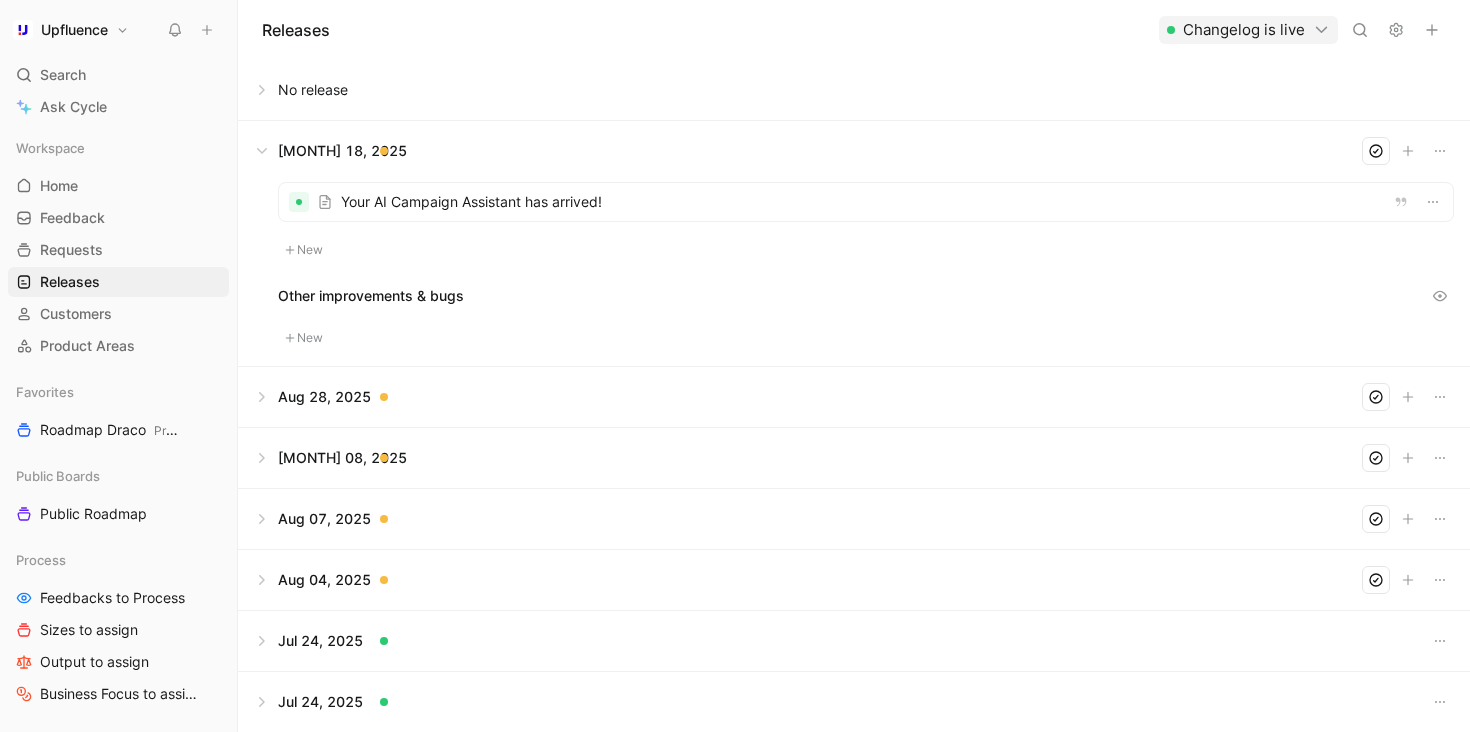 click at bounding box center (854, 397) 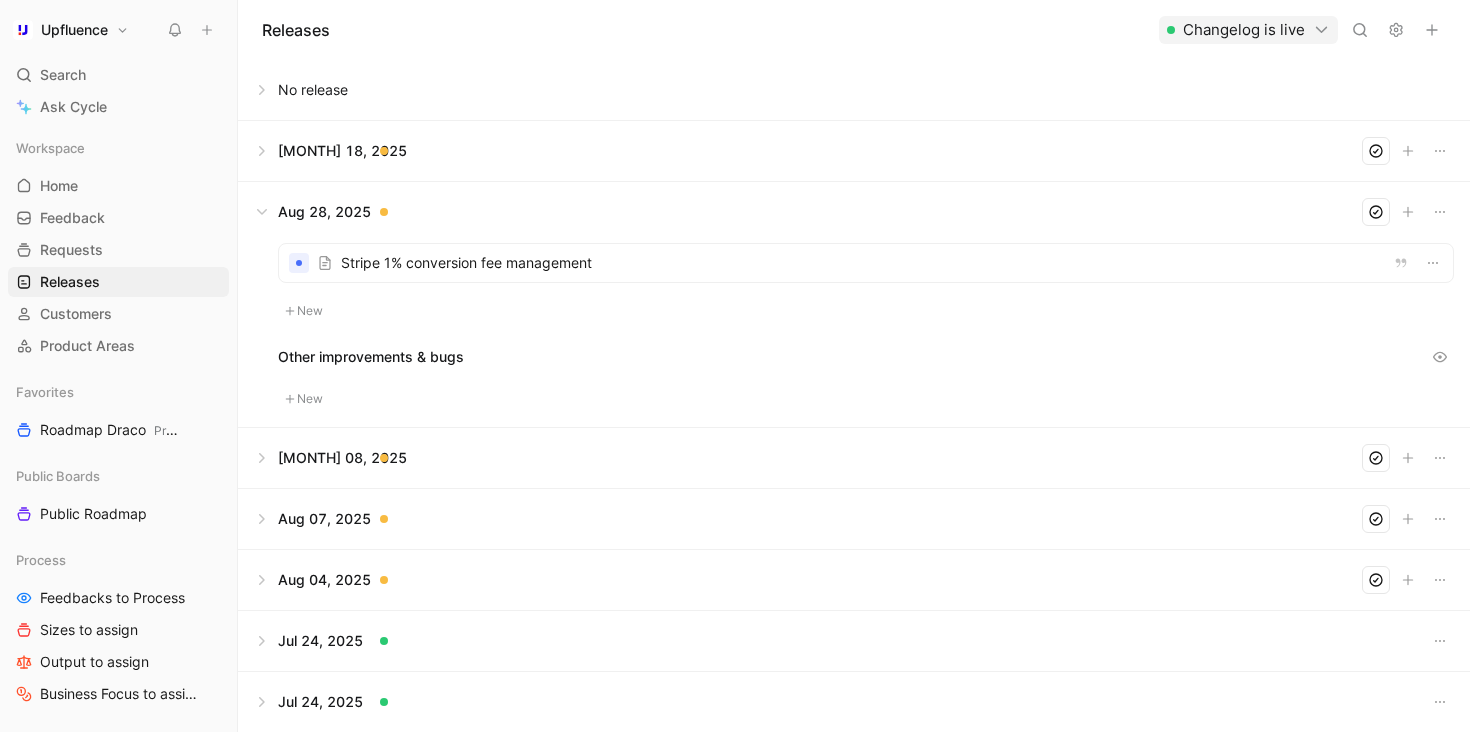 scroll, scrollTop: 75, scrollLeft: 0, axis: vertical 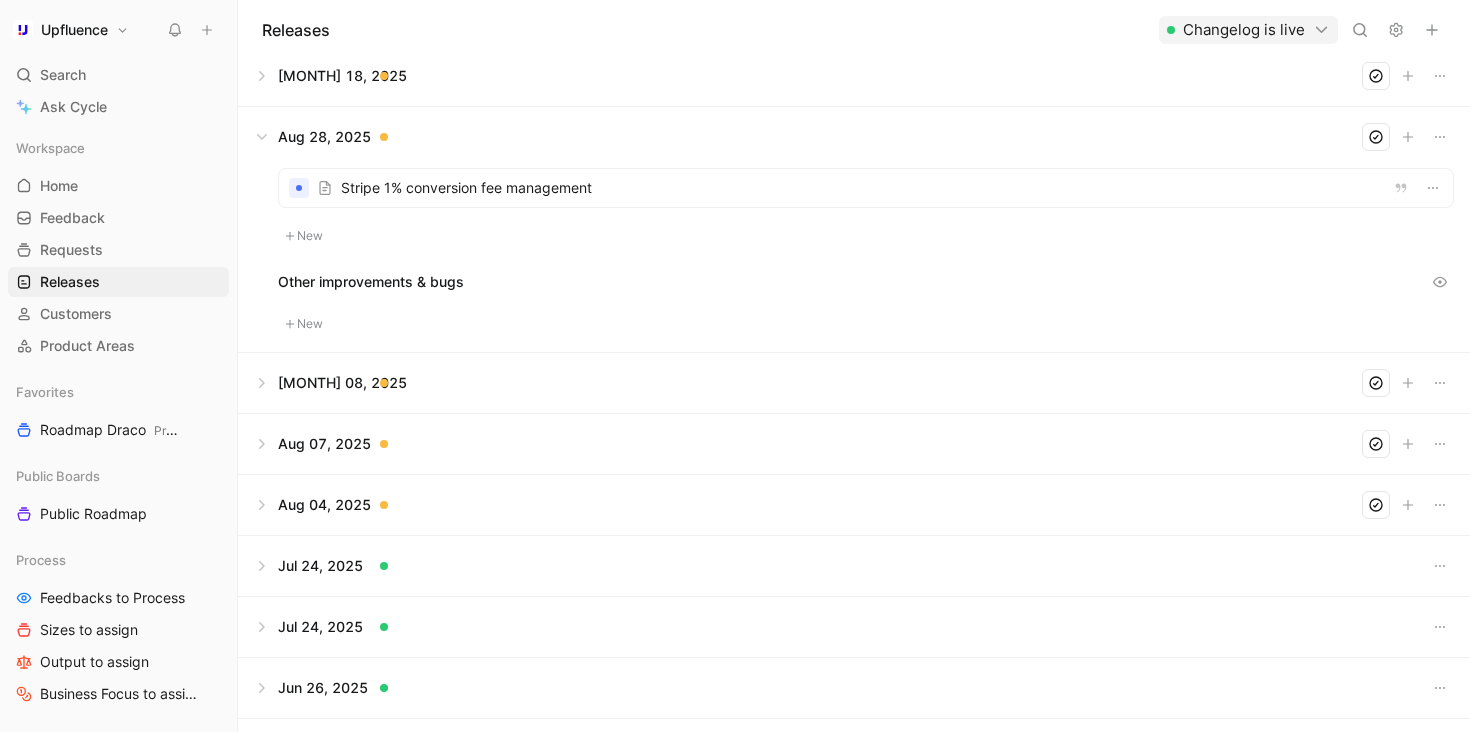 click at bounding box center (854, 383) 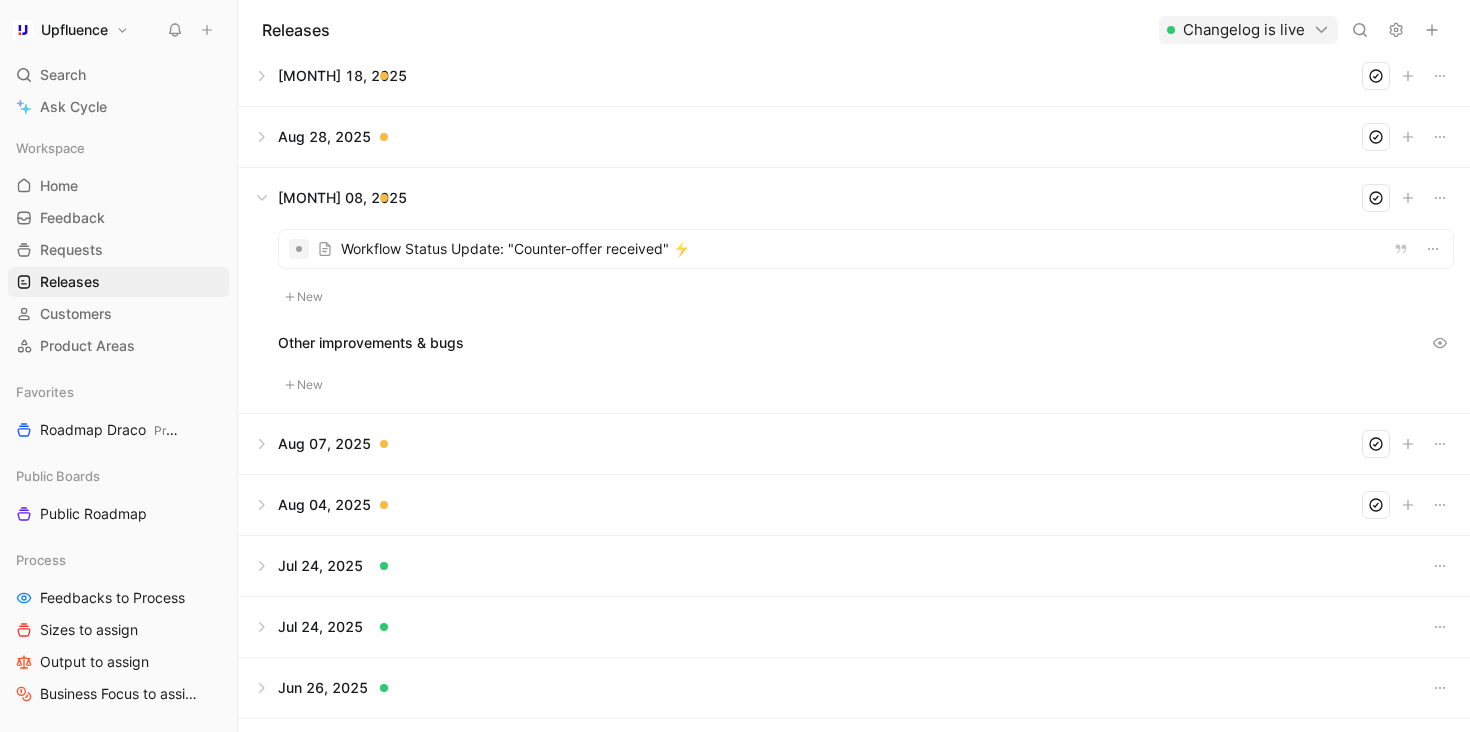 scroll, scrollTop: 138, scrollLeft: 0, axis: vertical 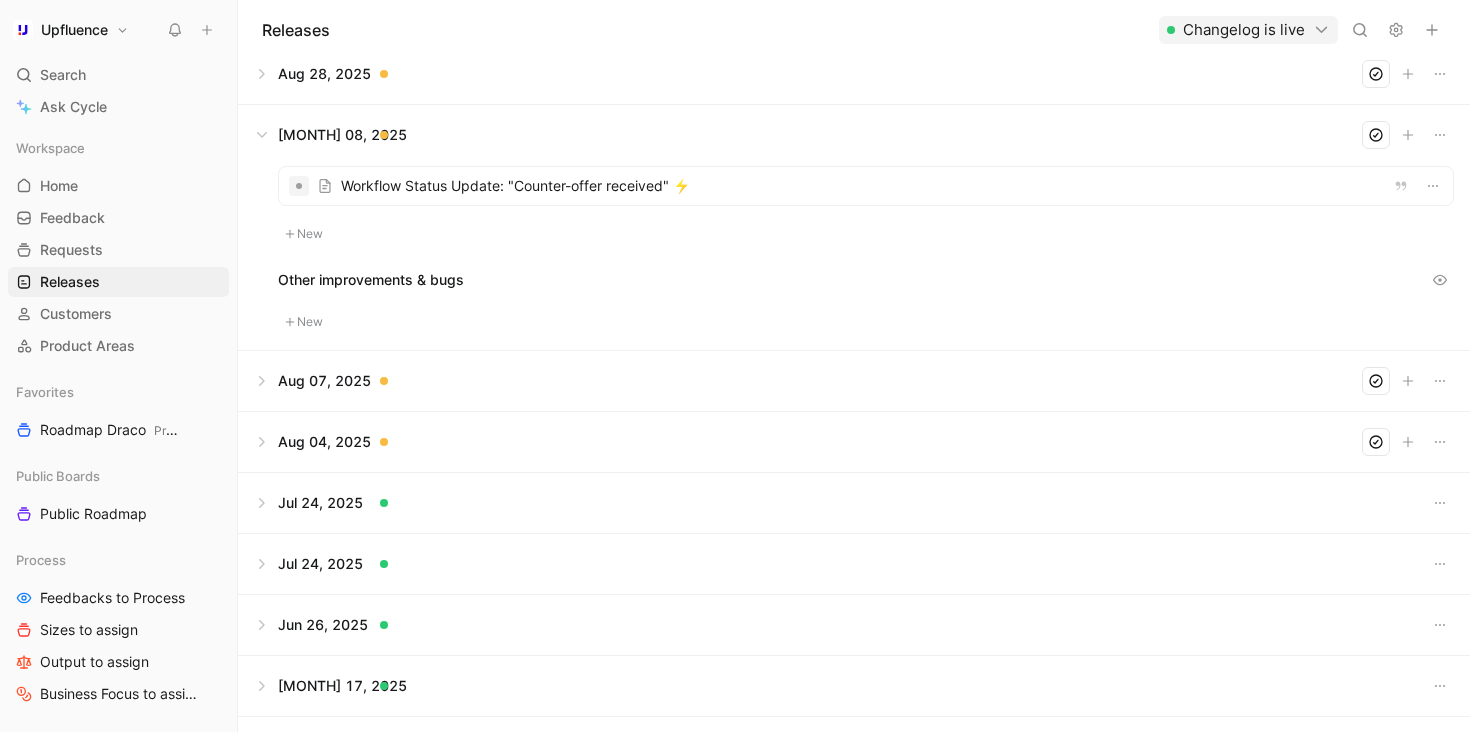 click at bounding box center [854, 381] 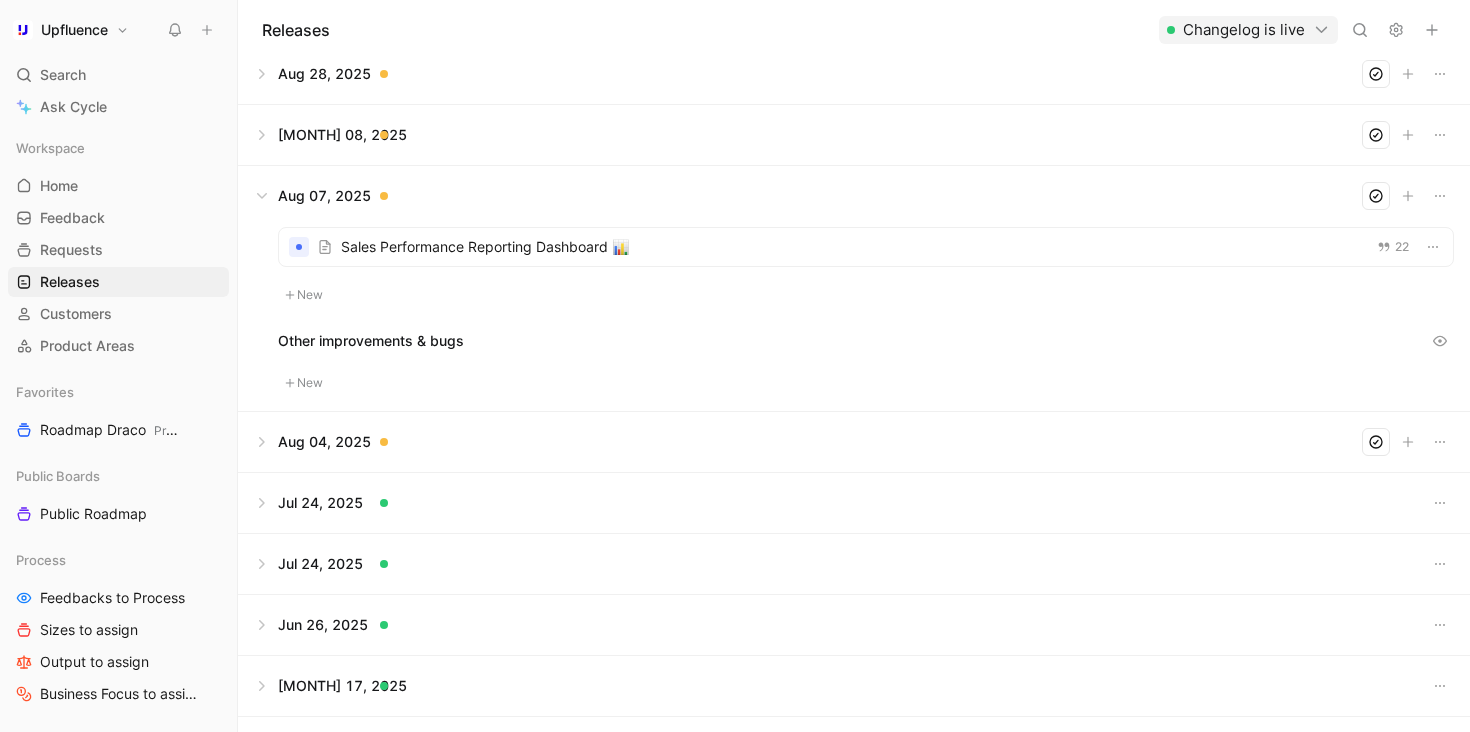 click at bounding box center [854, 442] 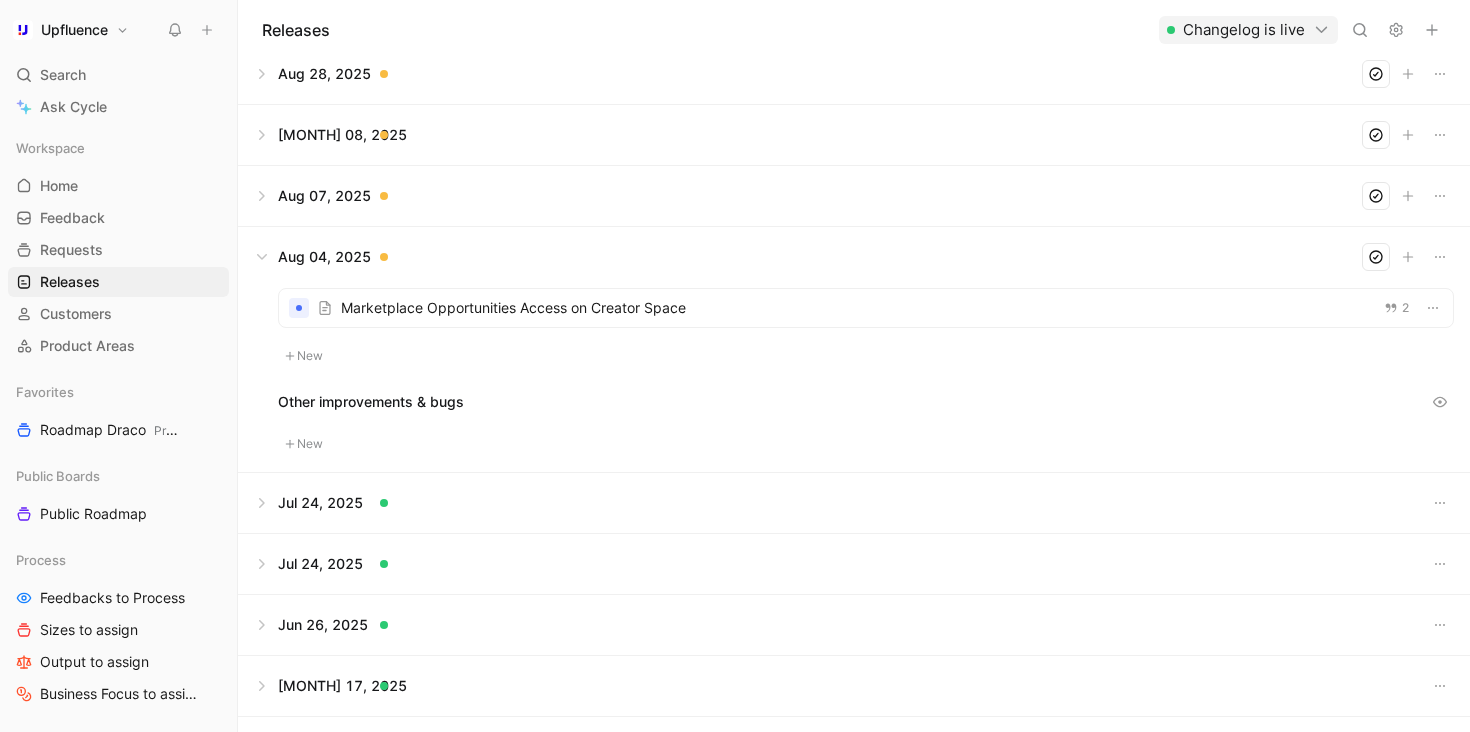 scroll, scrollTop: 113, scrollLeft: 0, axis: vertical 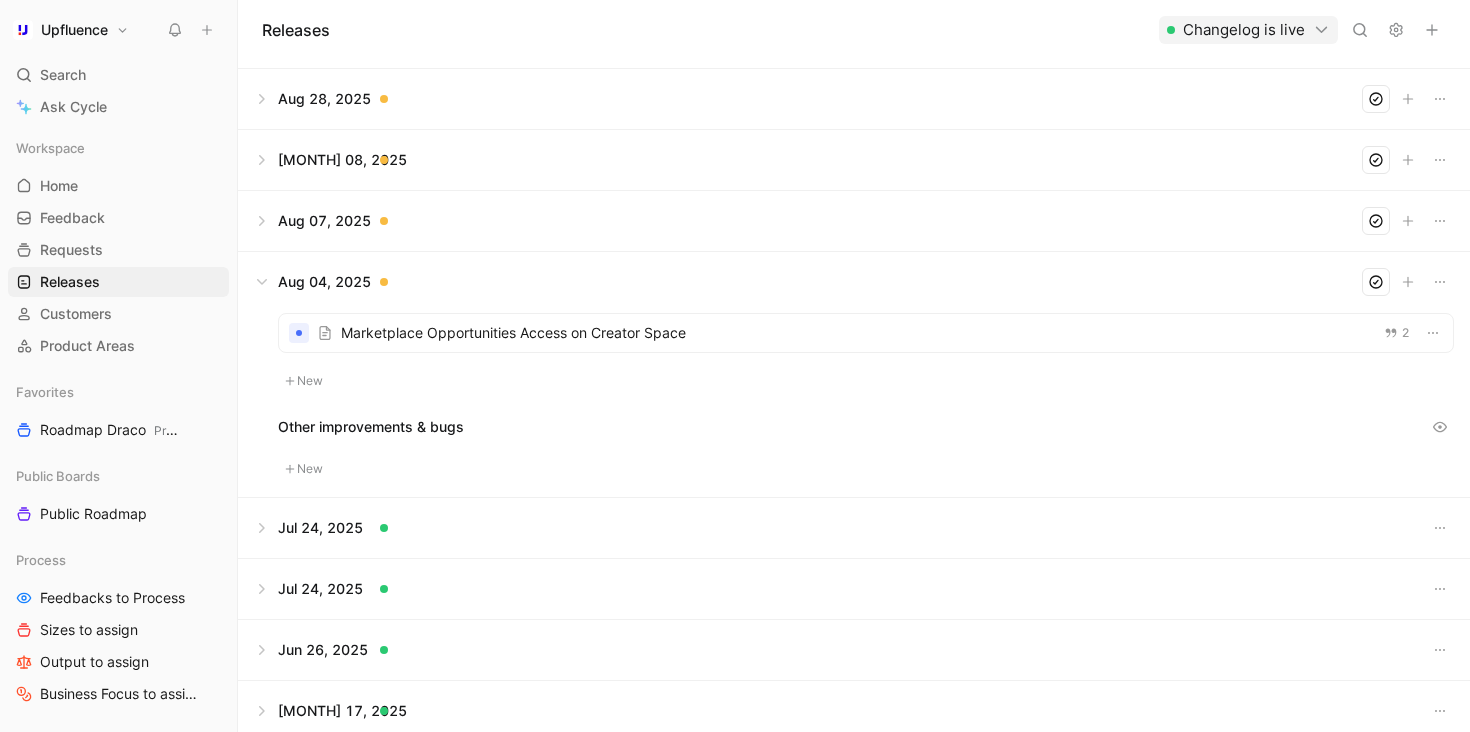 click at bounding box center (854, 221) 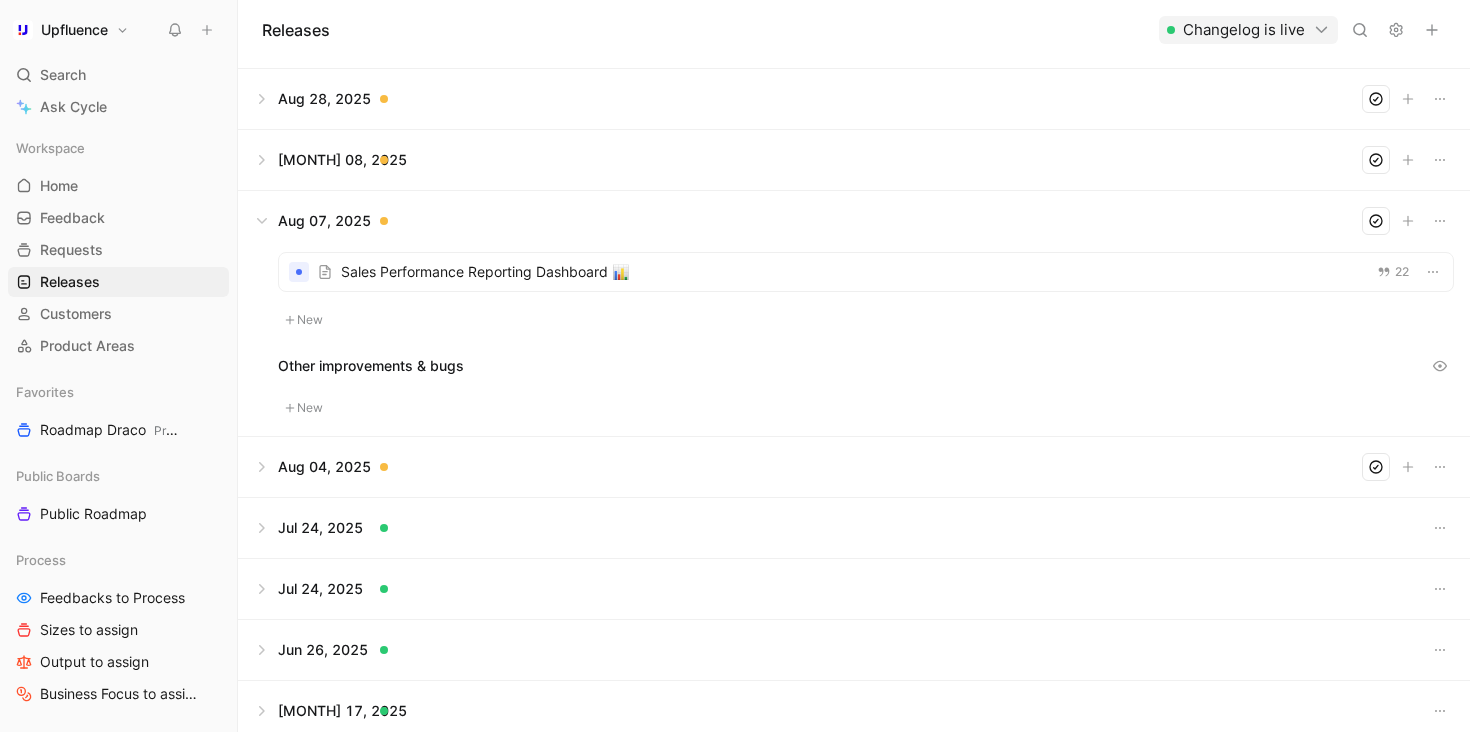 click at bounding box center (854, 467) 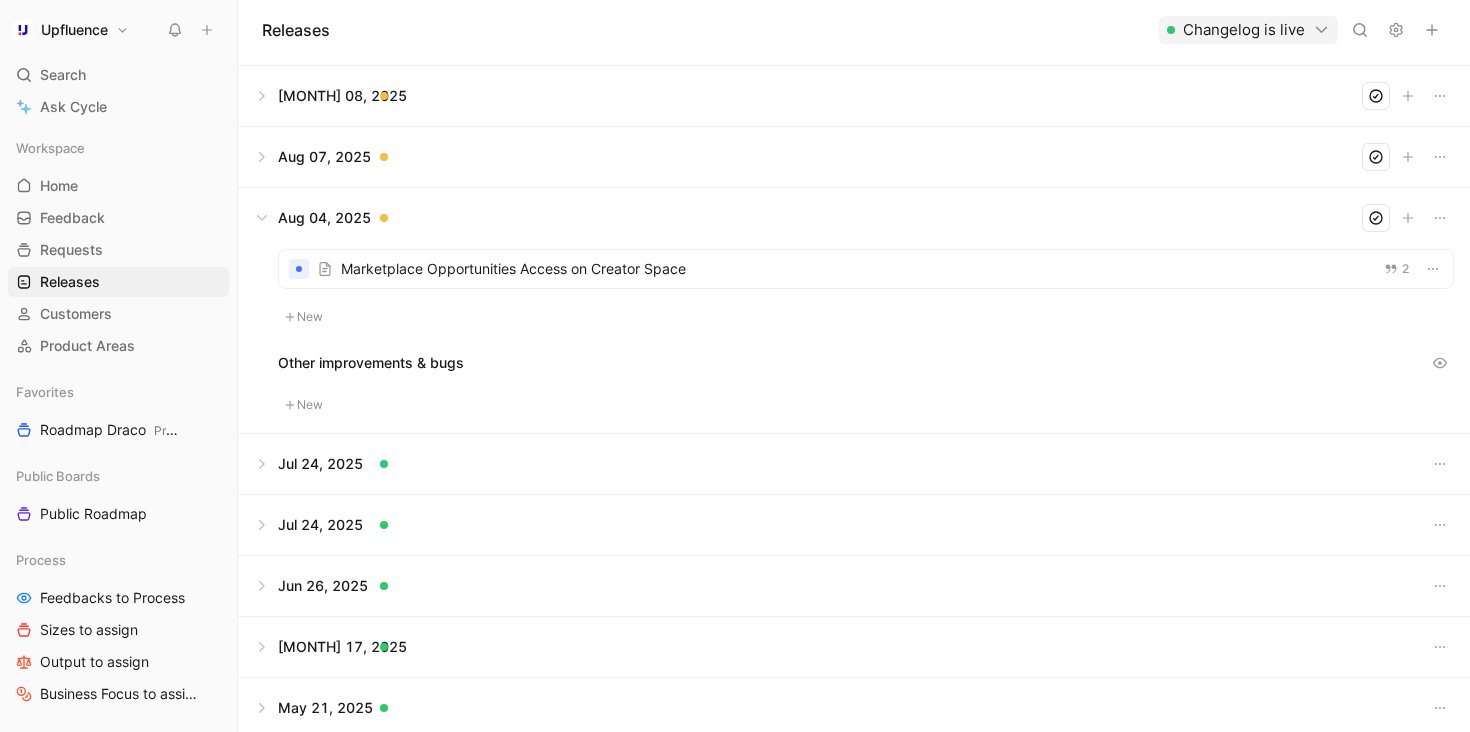 scroll, scrollTop: 201, scrollLeft: 0, axis: vertical 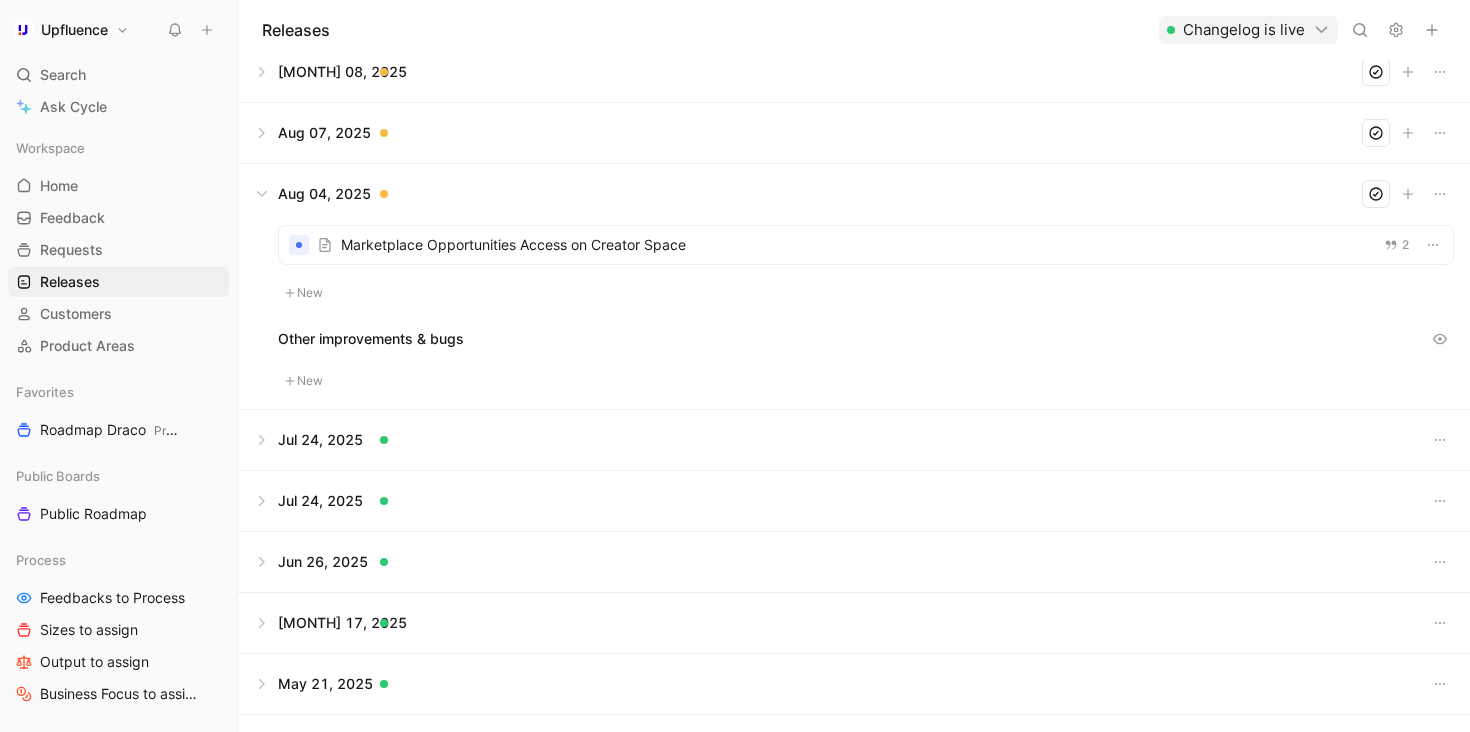 click at bounding box center [854, 440] 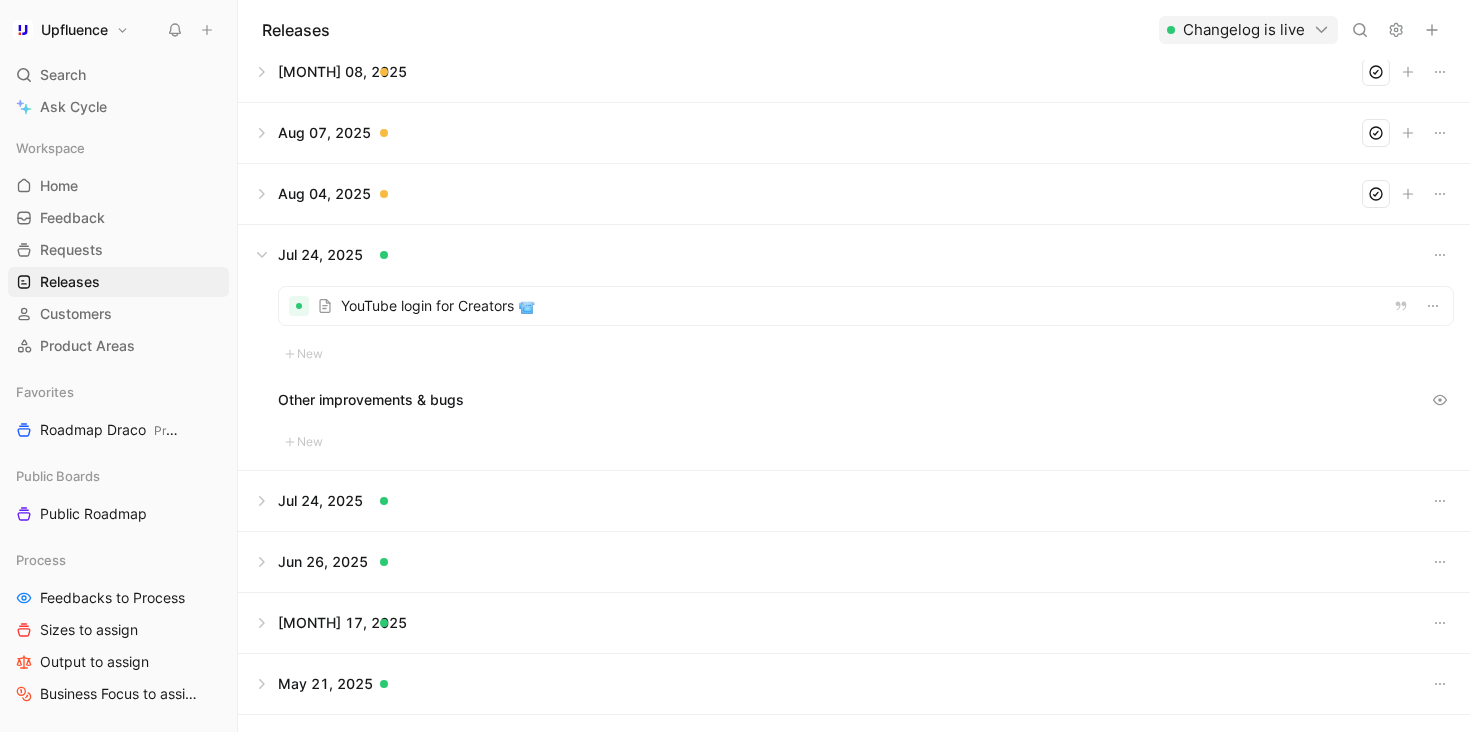 scroll, scrollTop: 232, scrollLeft: 0, axis: vertical 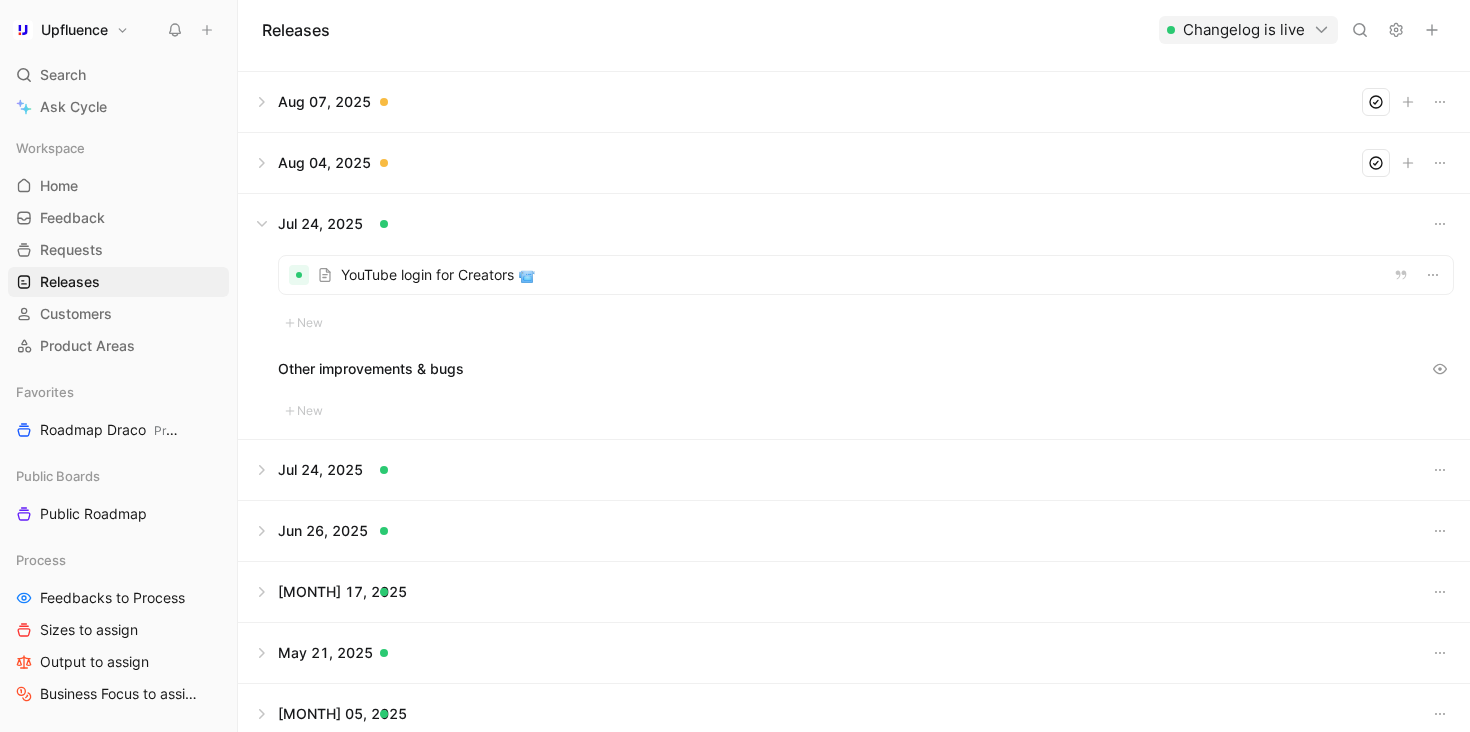 click at bounding box center (854, 163) 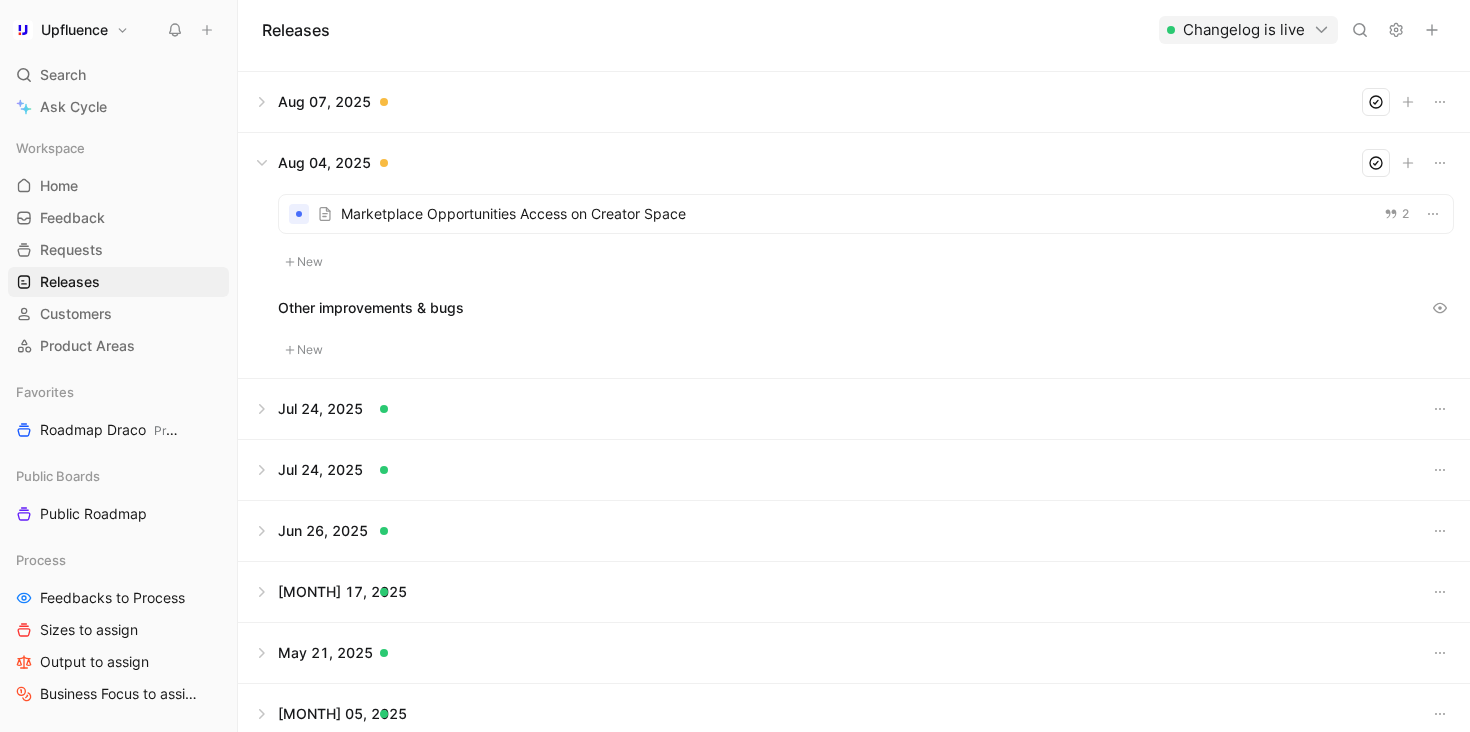 click at bounding box center (866, 214) 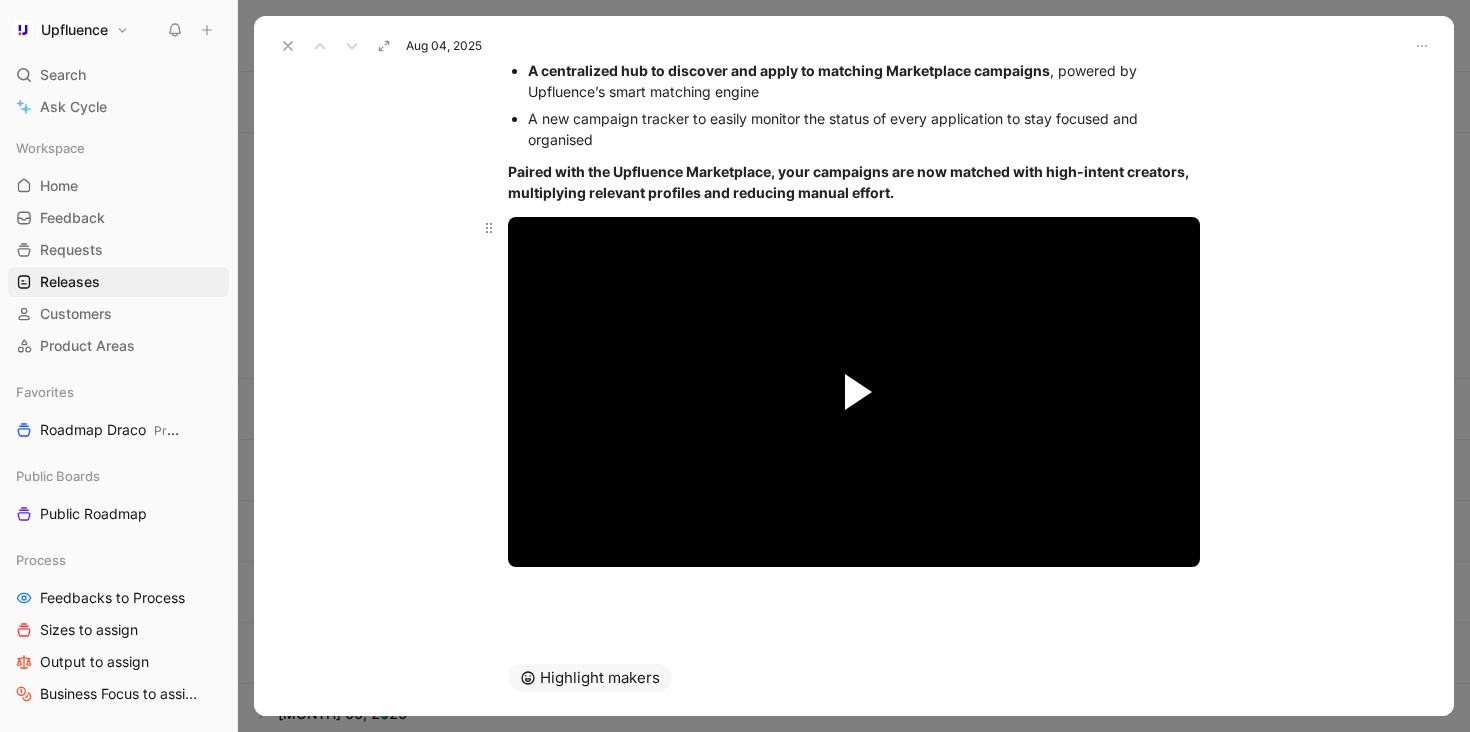 scroll, scrollTop: 285, scrollLeft: 0, axis: vertical 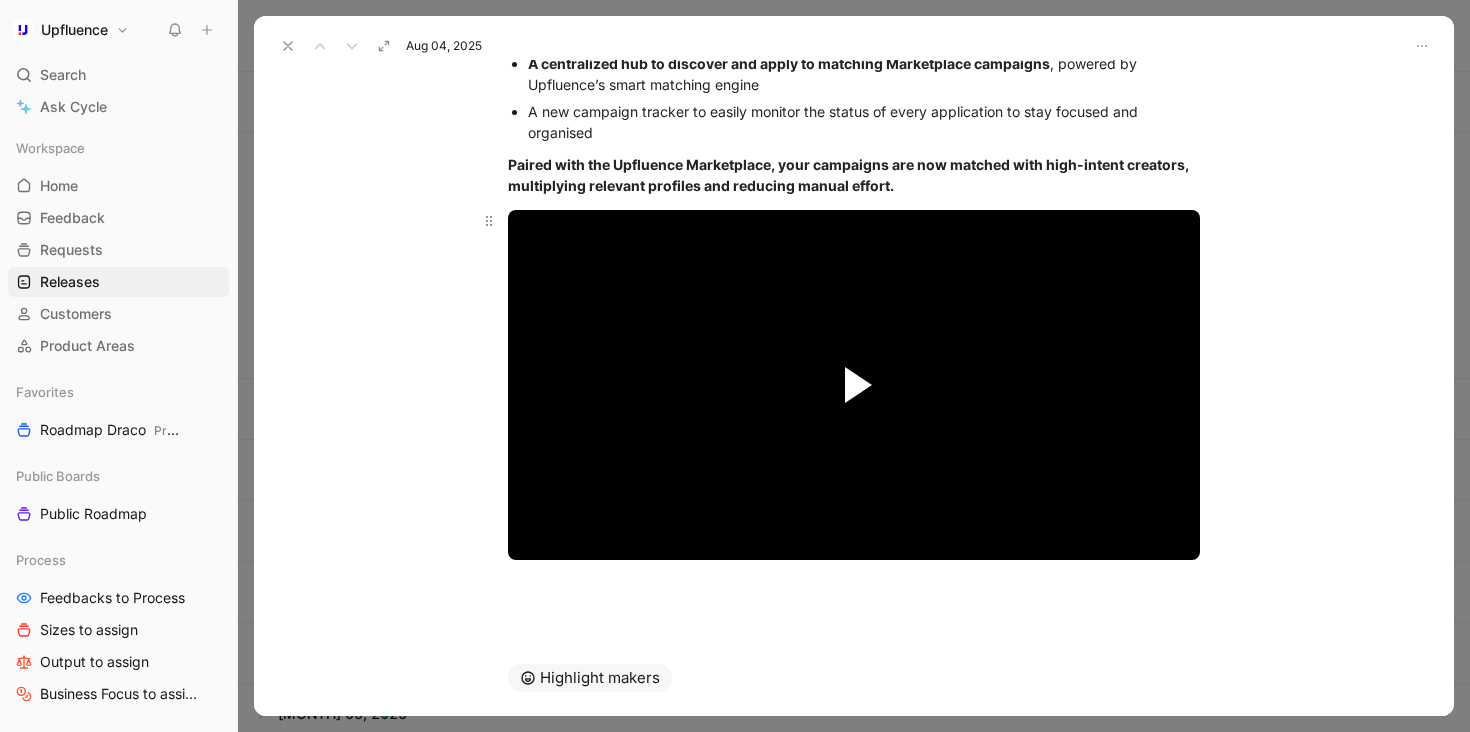 click at bounding box center [858, 385] 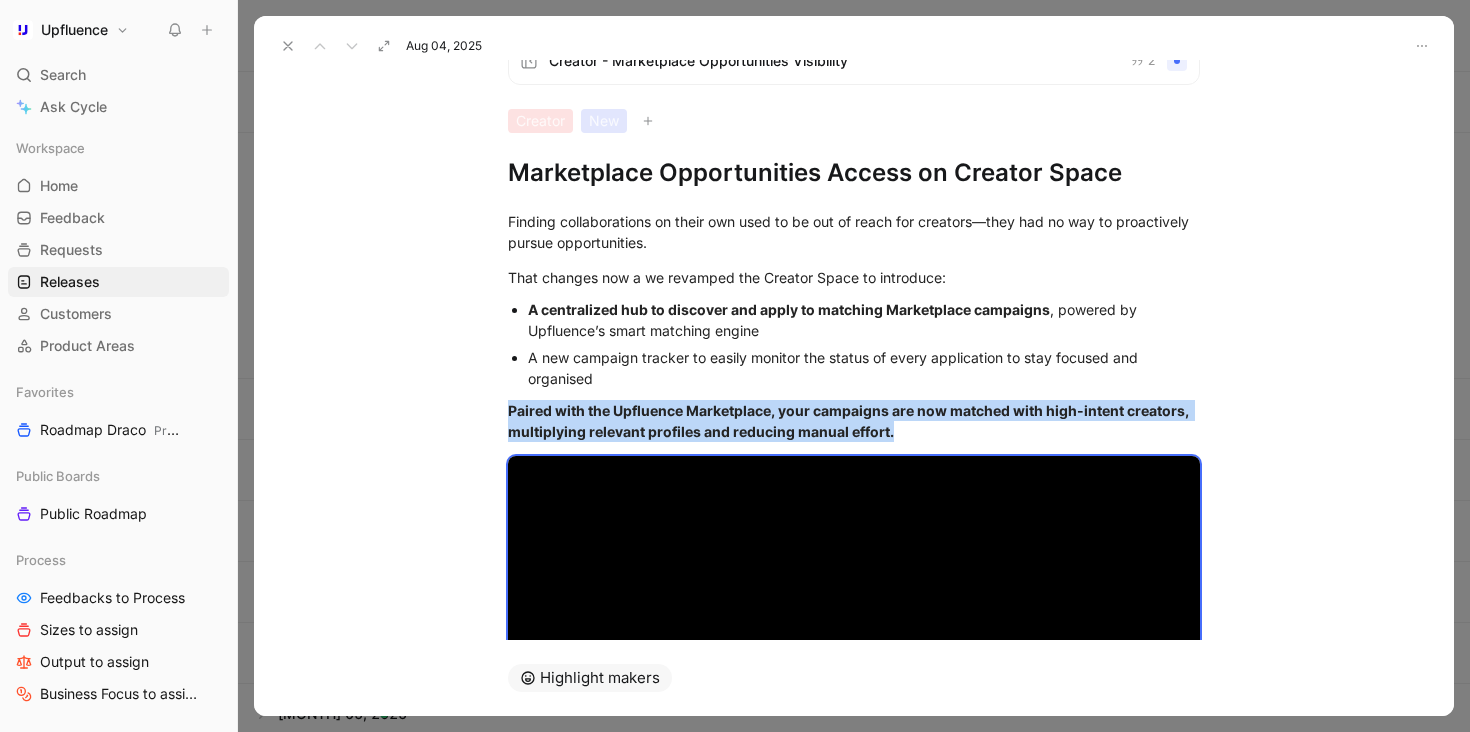 scroll, scrollTop: 0, scrollLeft: 0, axis: both 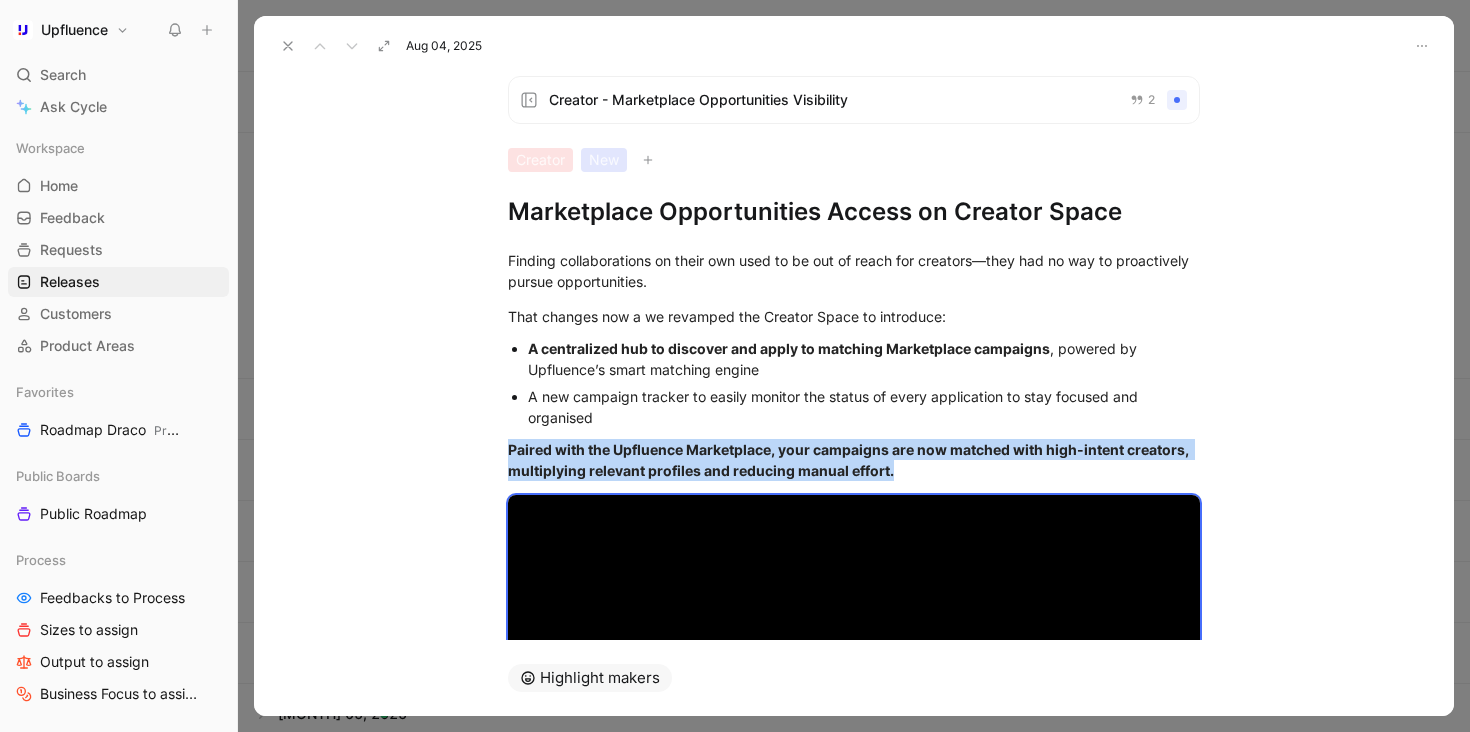 click at bounding box center [288, 46] 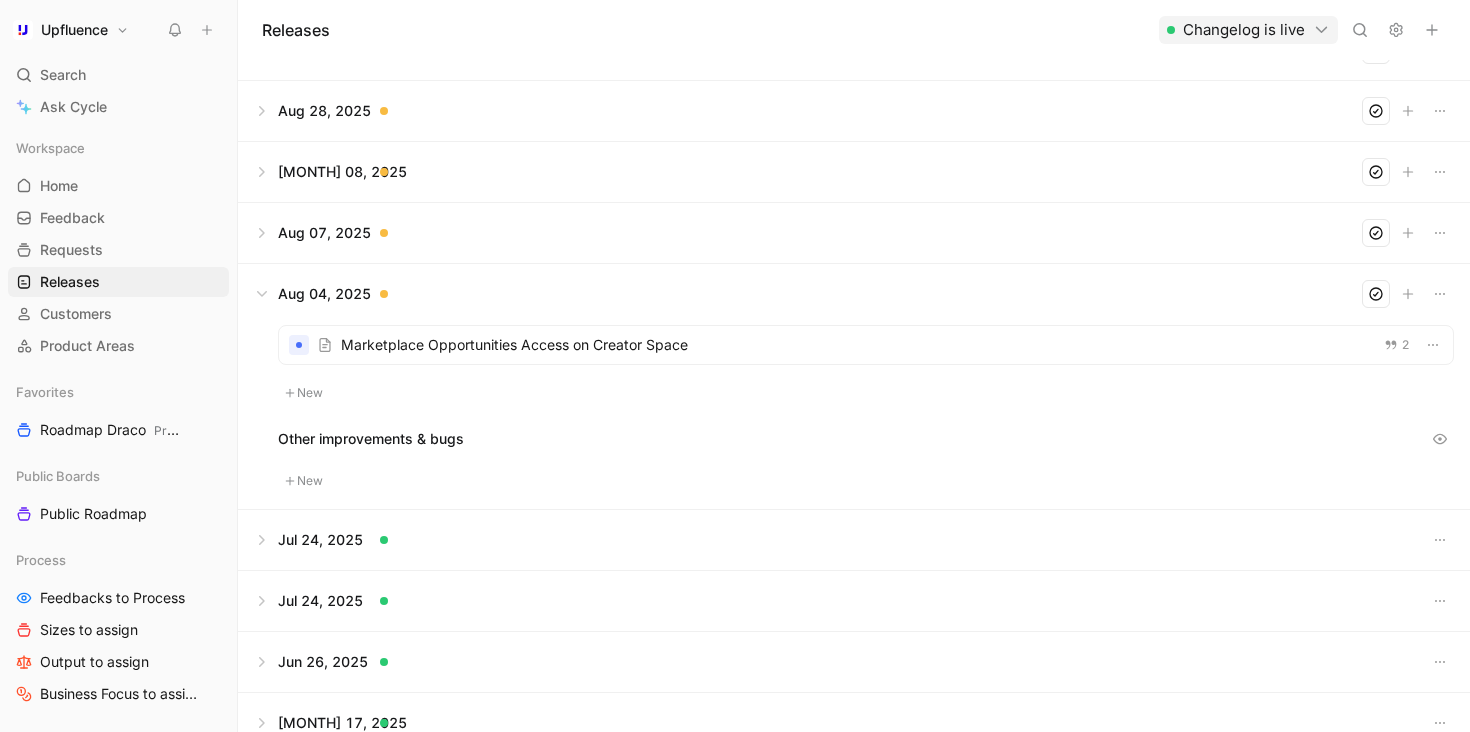 scroll, scrollTop: 0, scrollLeft: 0, axis: both 